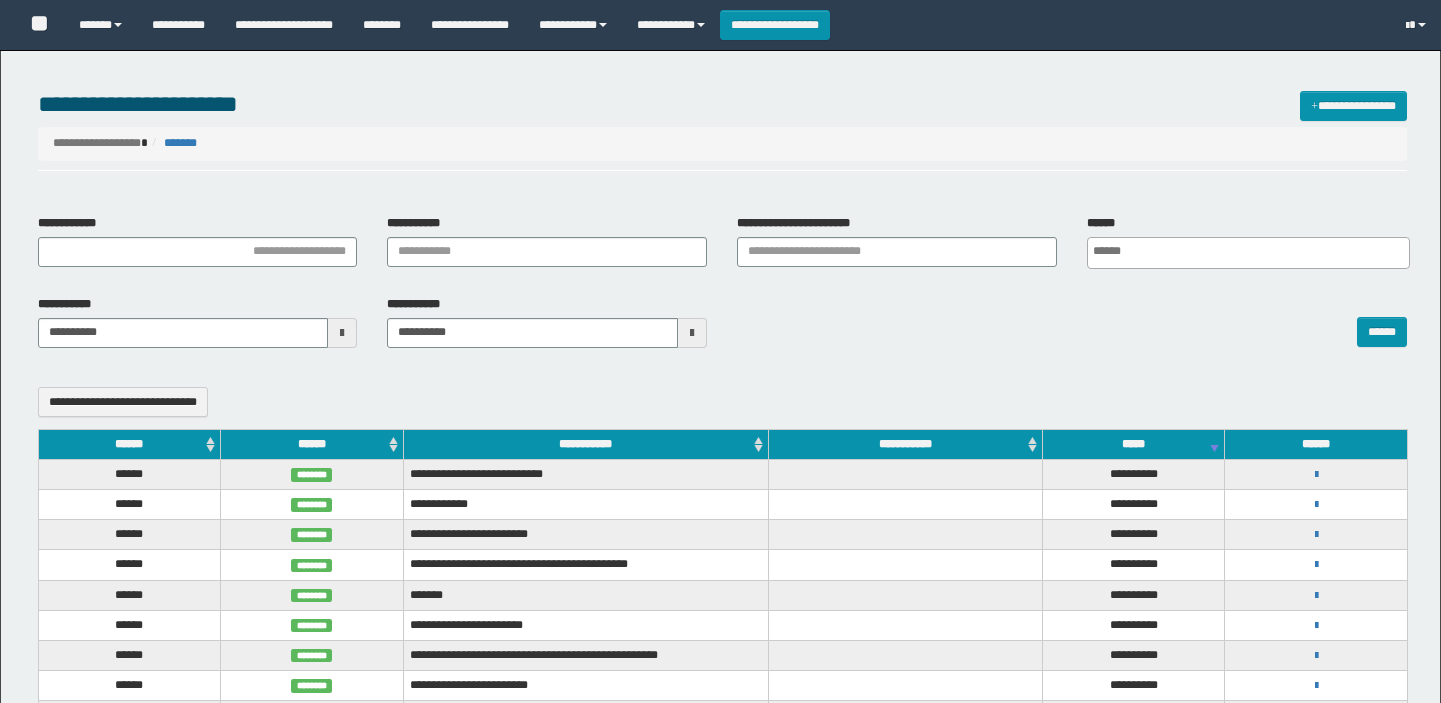 select 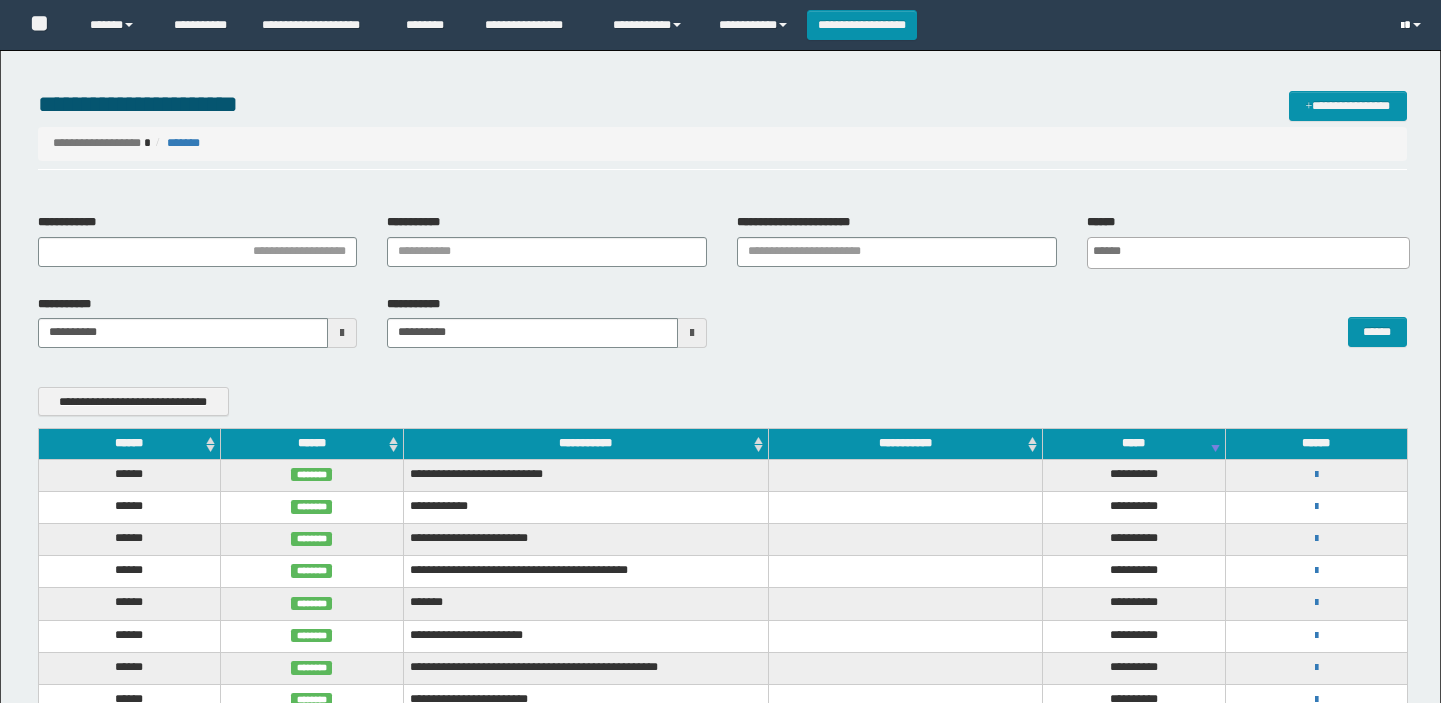 click at bounding box center [1413, 25] 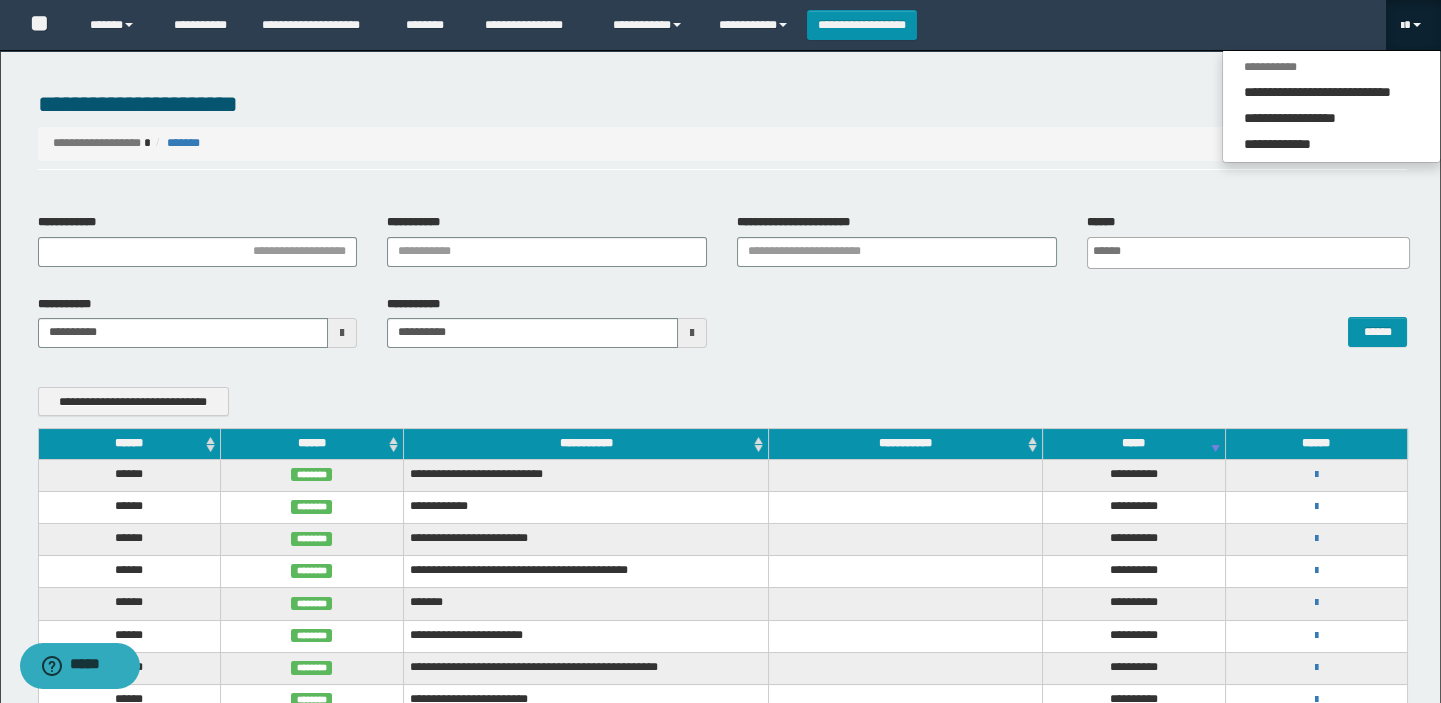 scroll, scrollTop: 0, scrollLeft: 0, axis: both 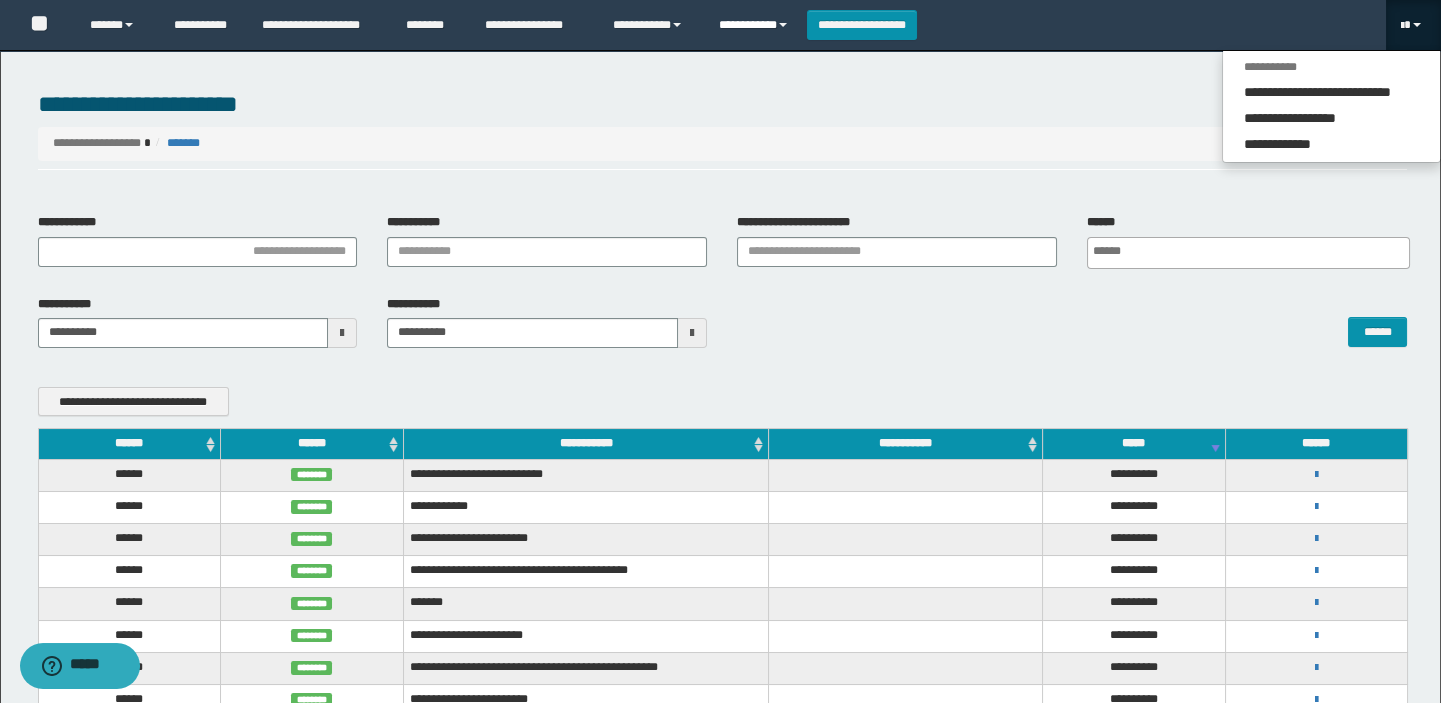 click on "**********" at bounding box center (755, 25) 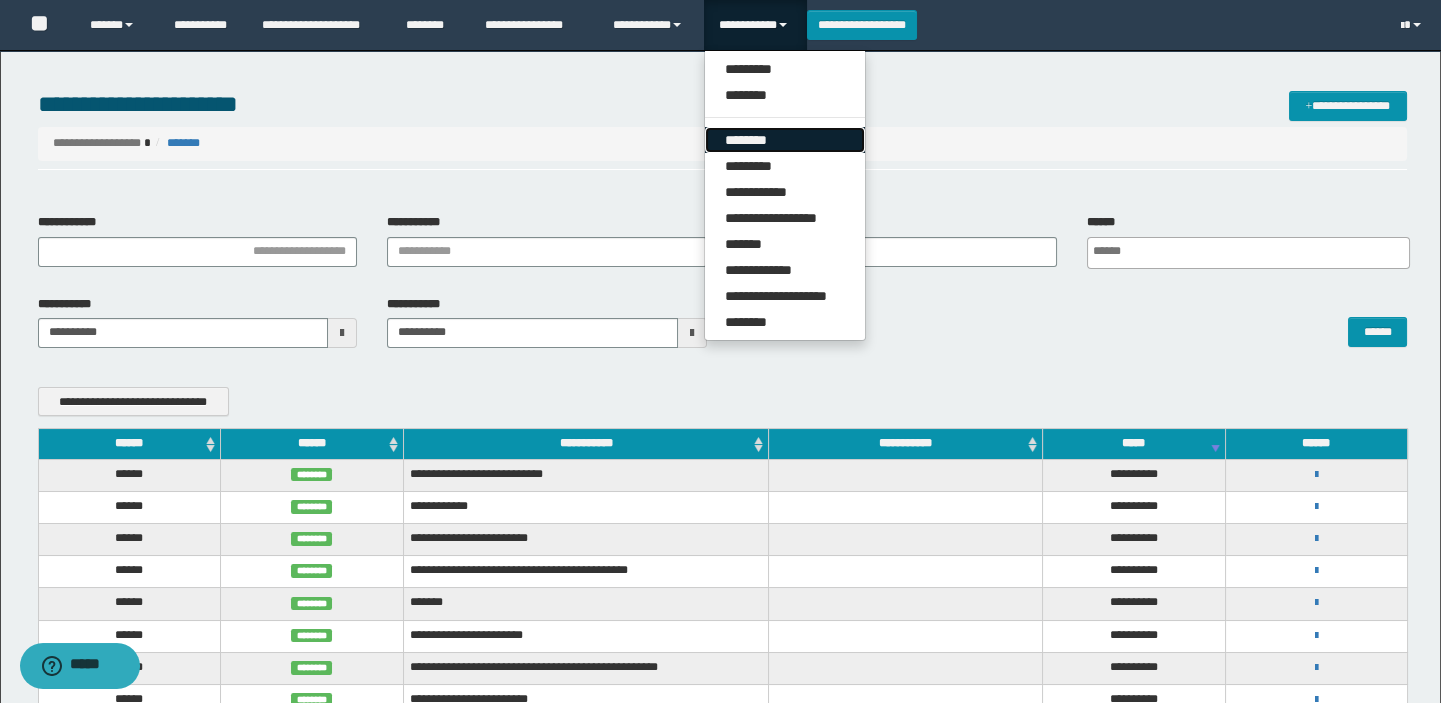 click on "********" at bounding box center (785, 140) 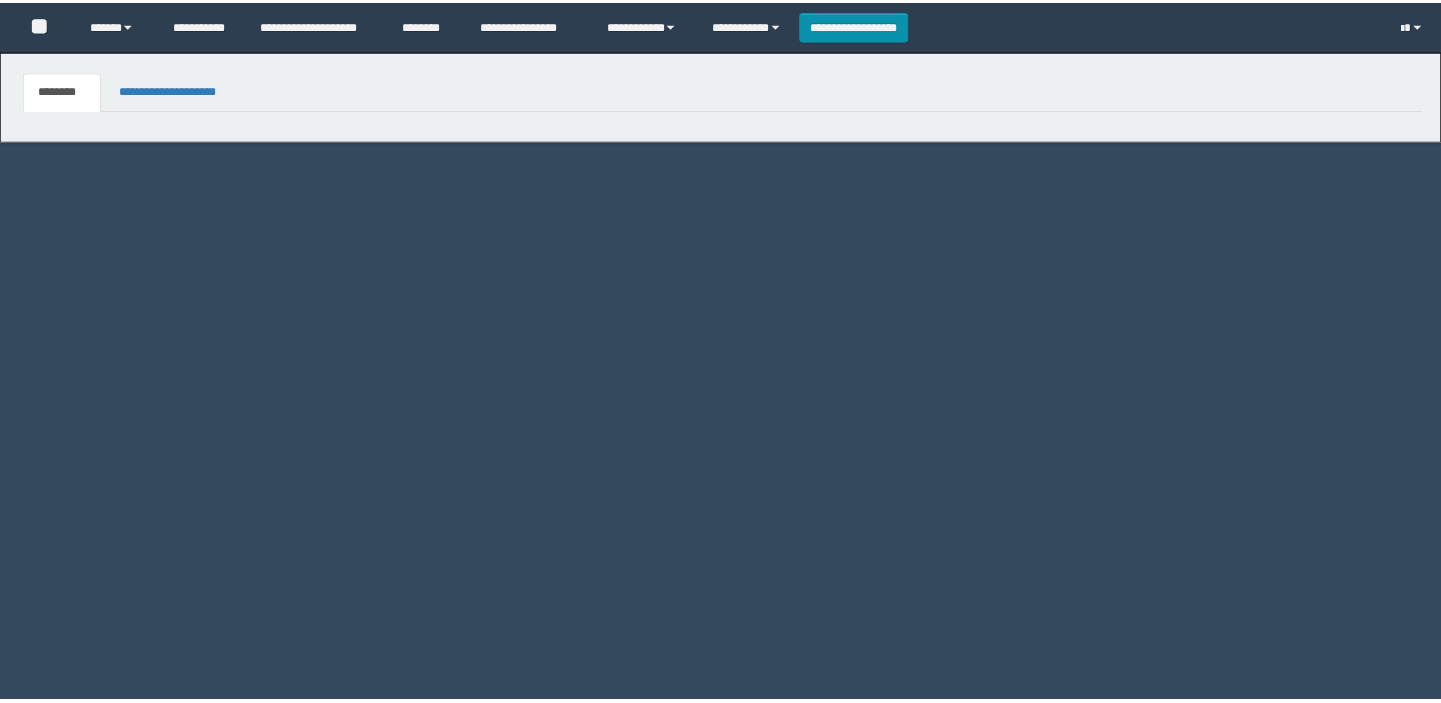 scroll, scrollTop: 0, scrollLeft: 0, axis: both 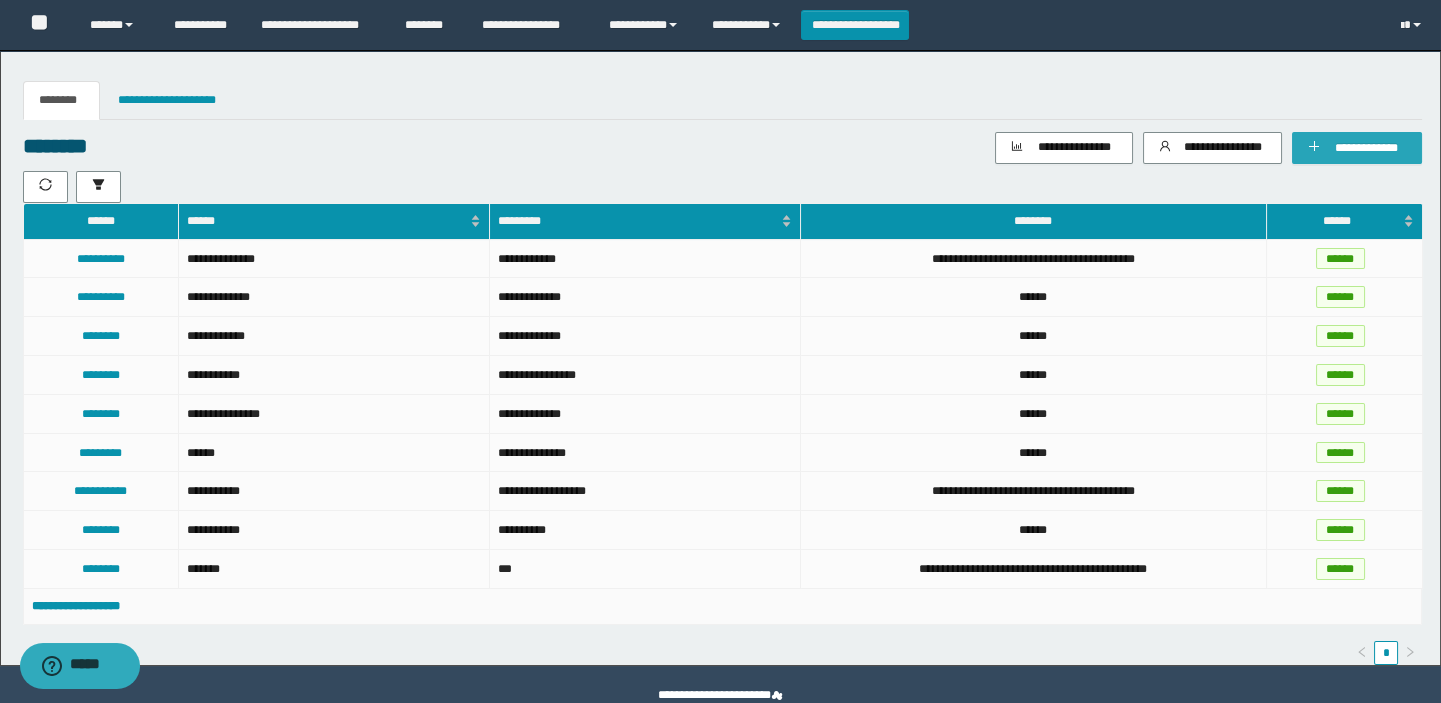 click on "**********" at bounding box center (1357, 148) 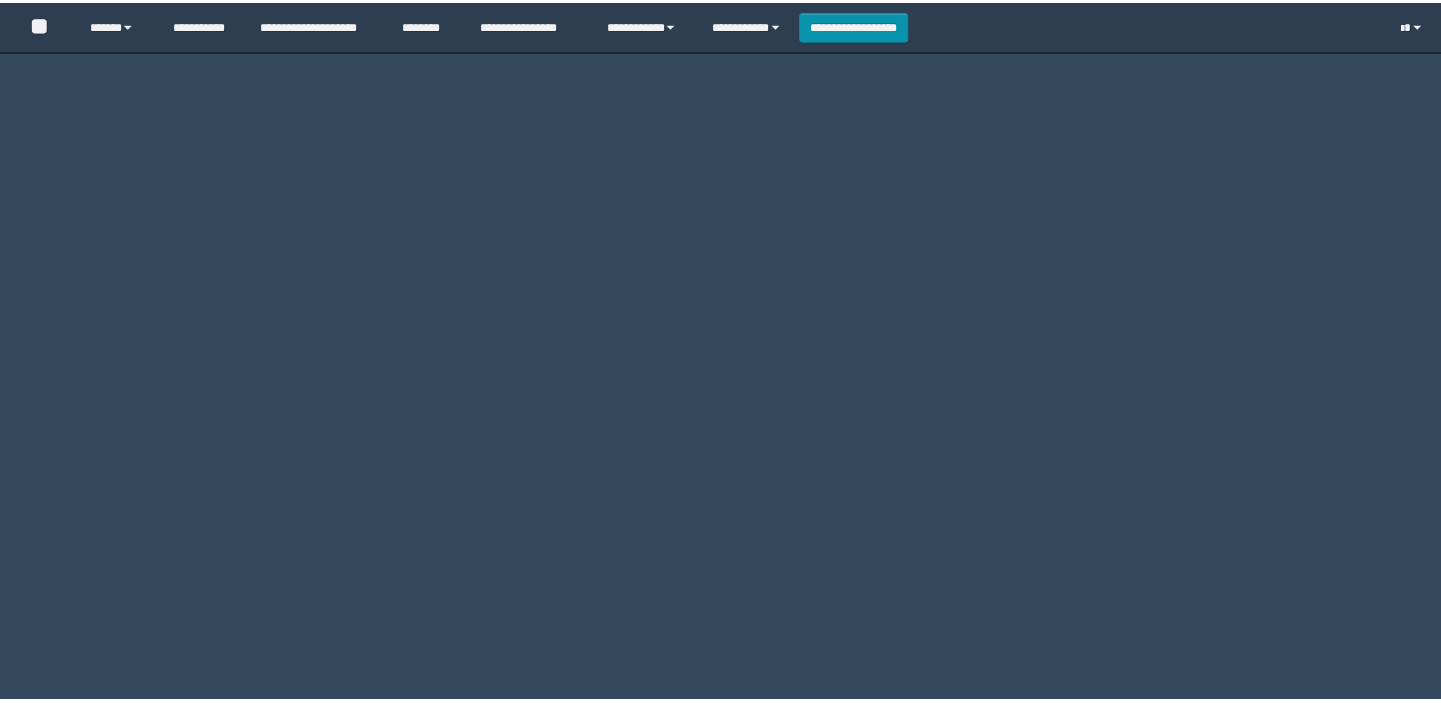 scroll, scrollTop: 0, scrollLeft: 0, axis: both 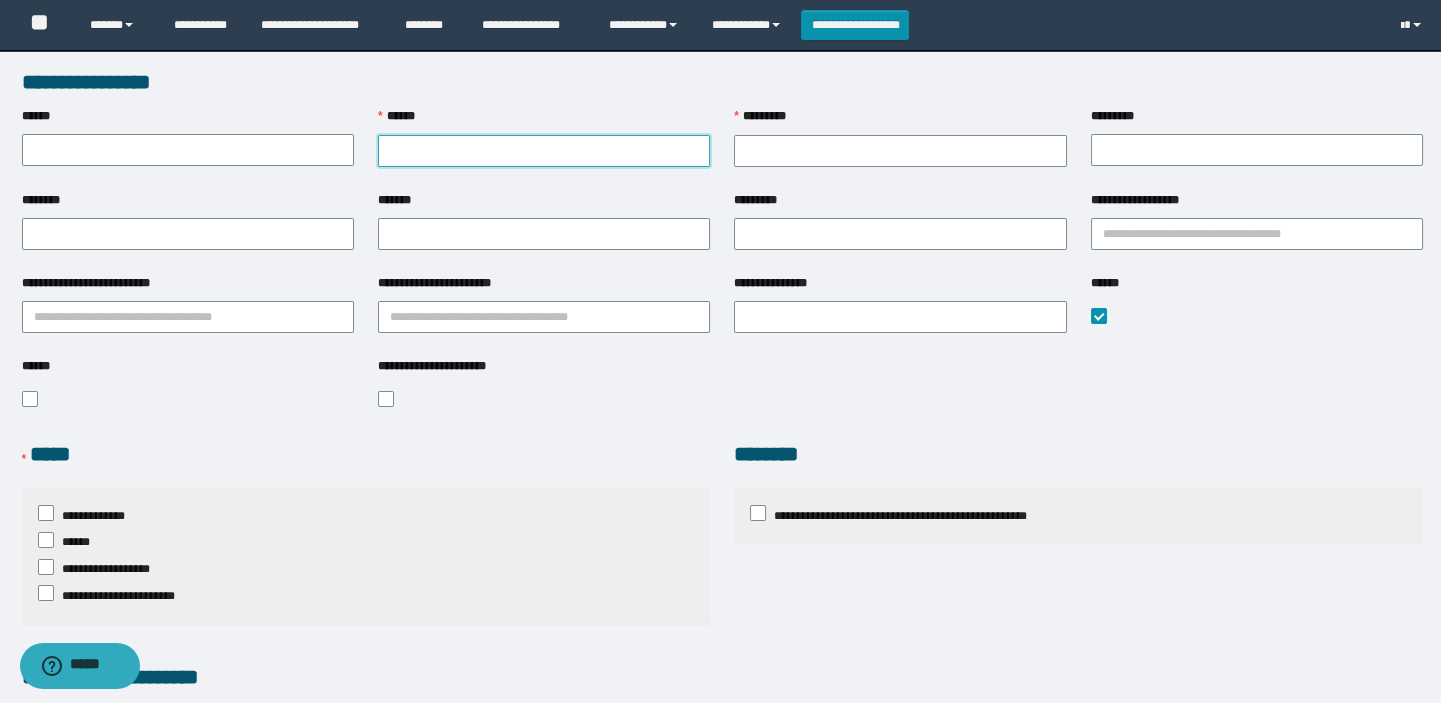 click on "******" at bounding box center (544, 151) 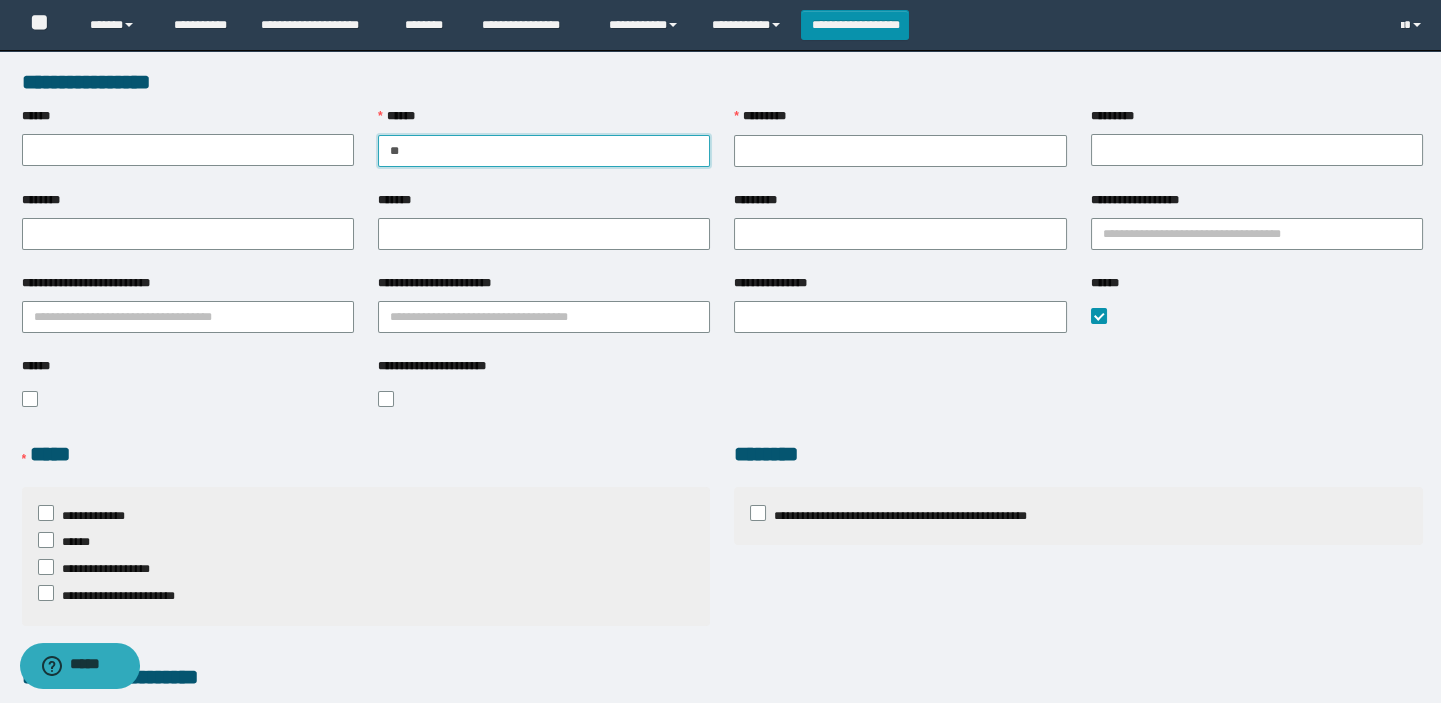 type on "*" 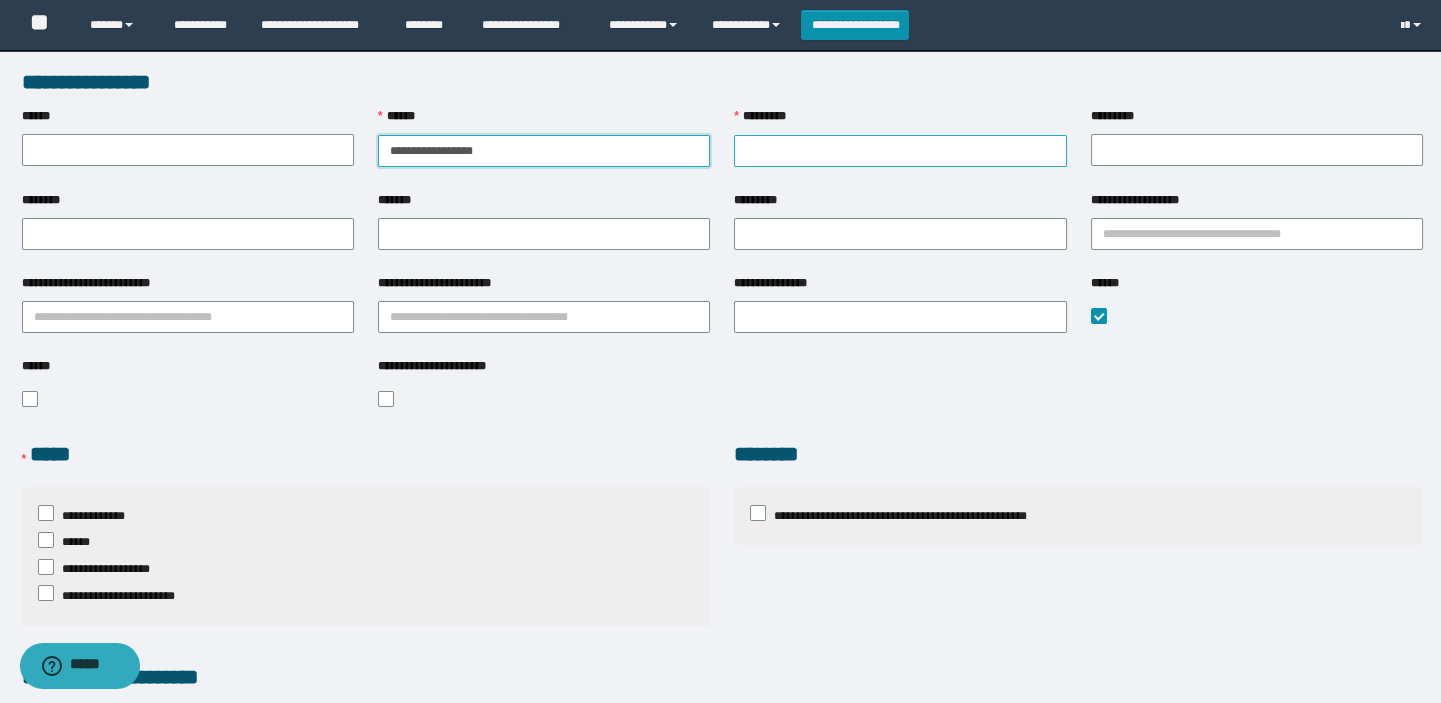type on "**********" 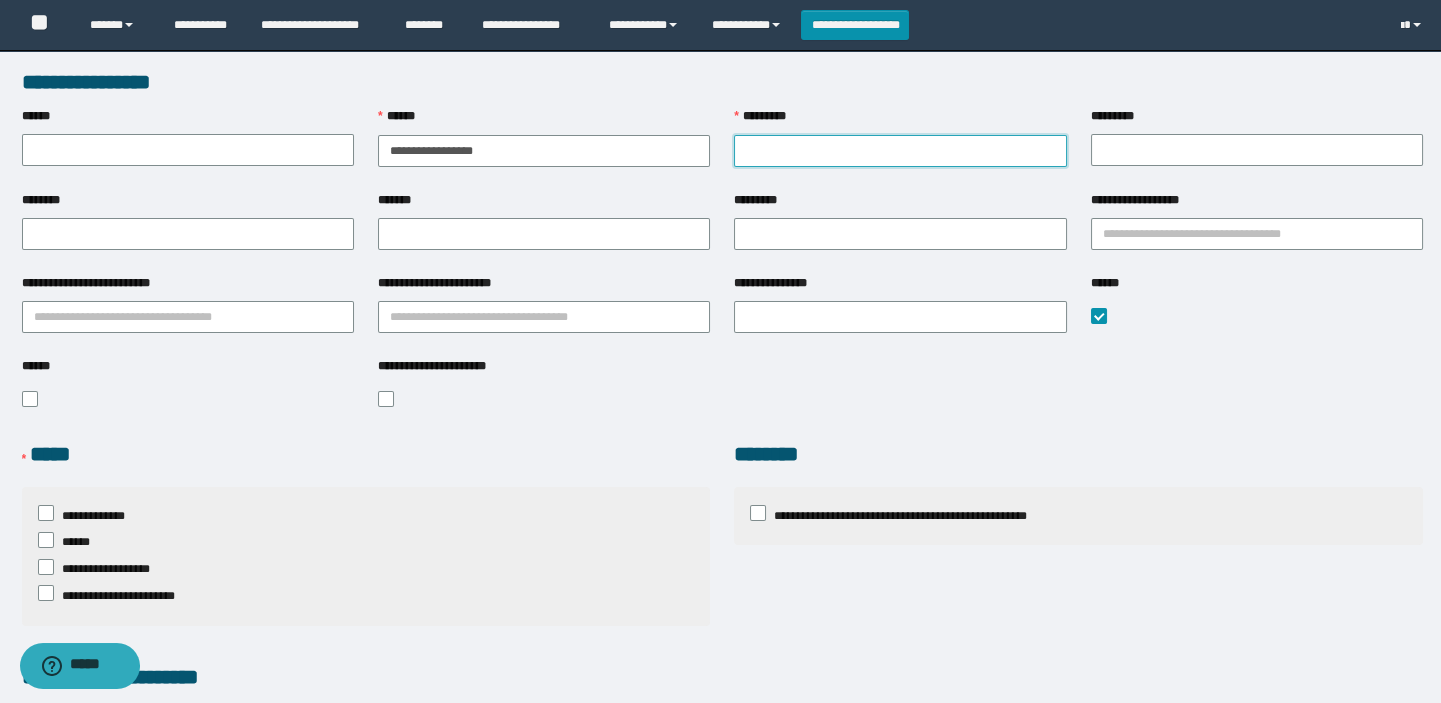 click on "*********" at bounding box center [900, 151] 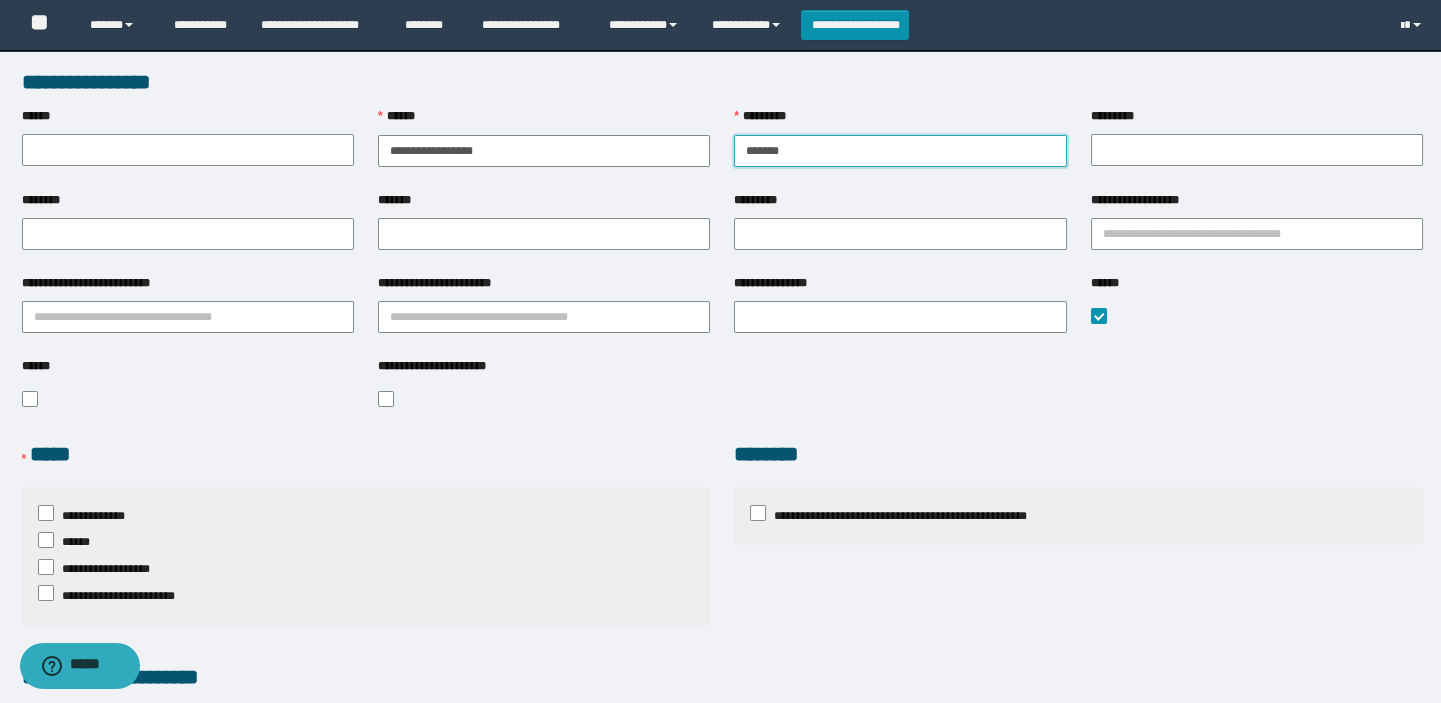 type on "*******" 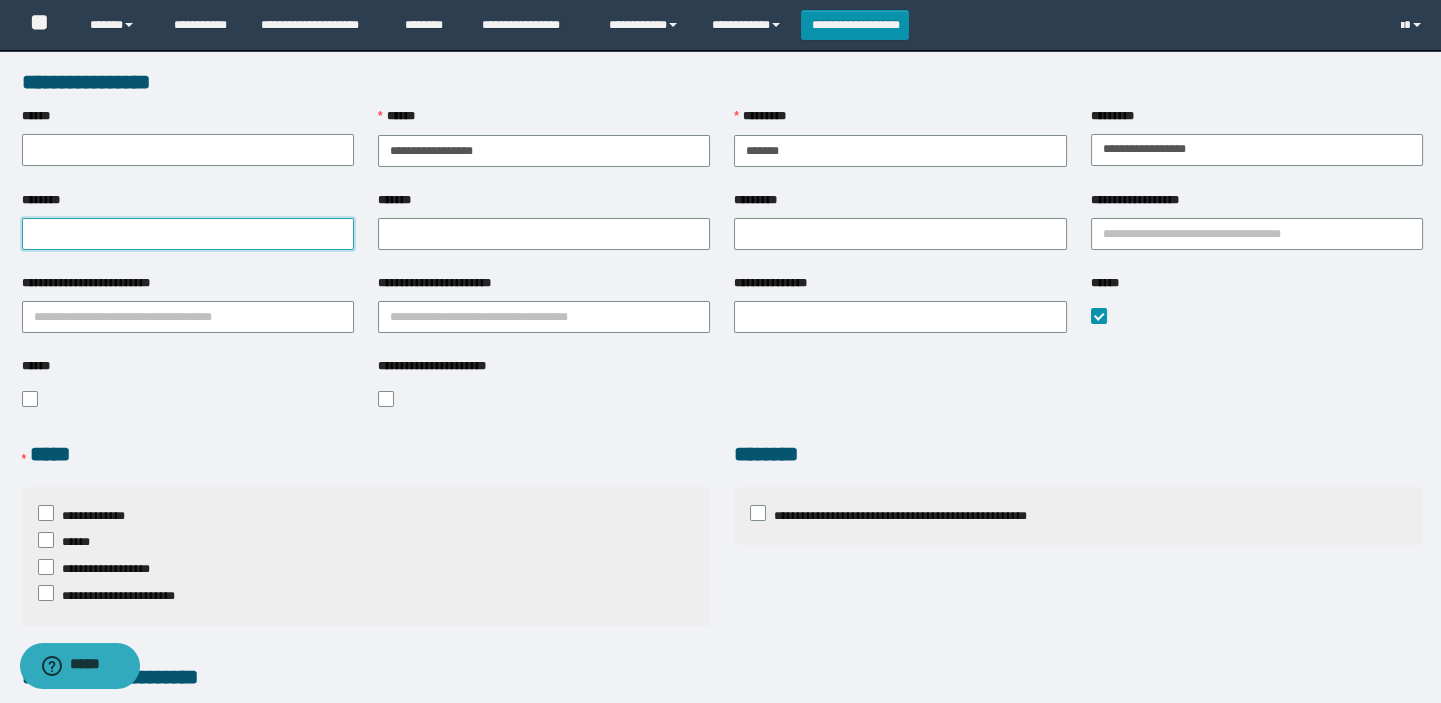 click on "********" at bounding box center [188, 234] 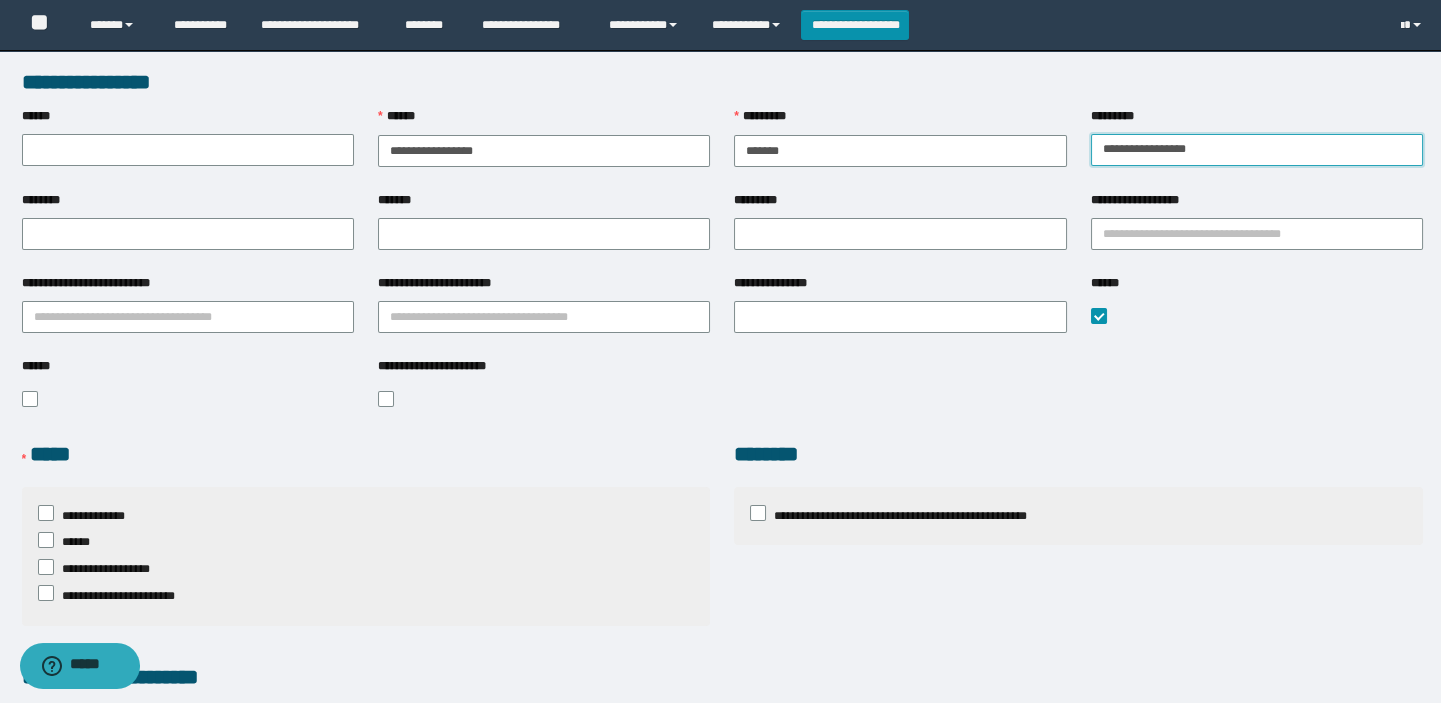drag, startPoint x: 1194, startPoint y: 151, endPoint x: 1145, endPoint y: 151, distance: 49 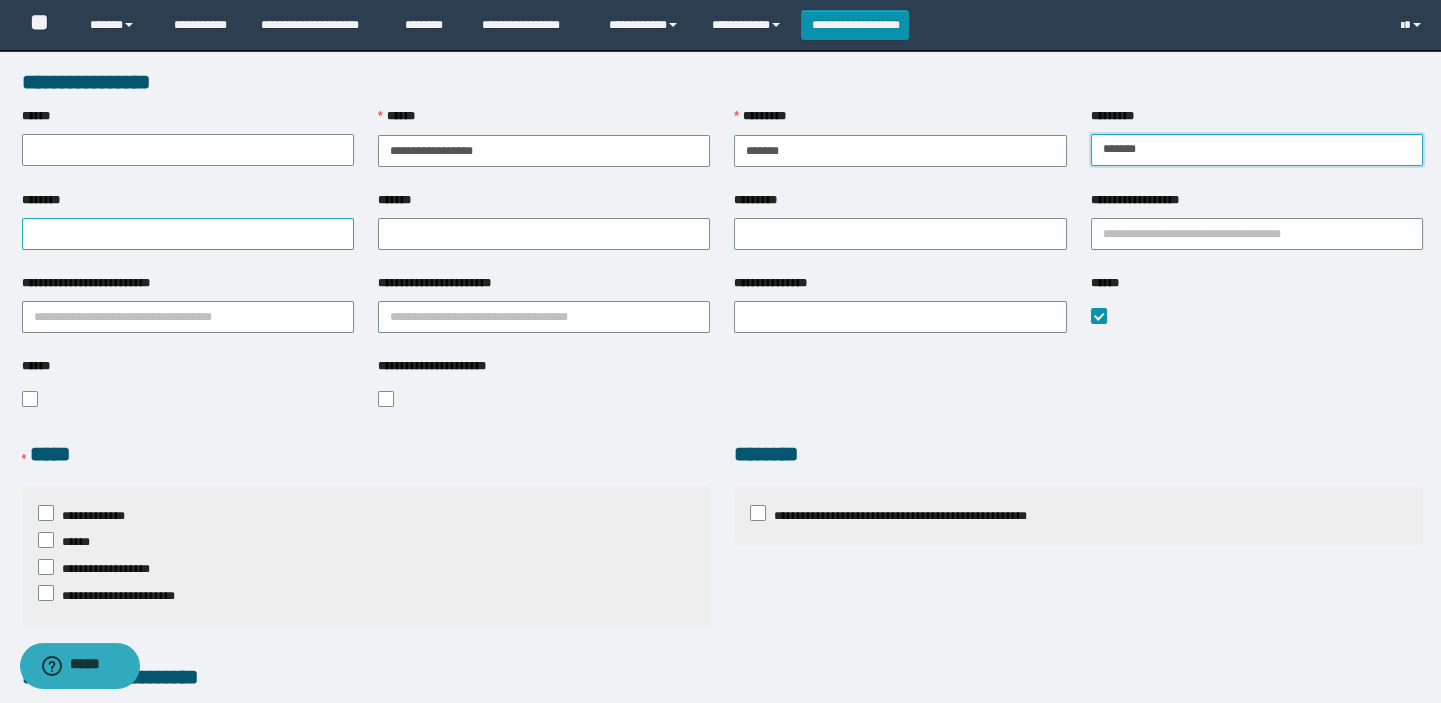 type on "*******" 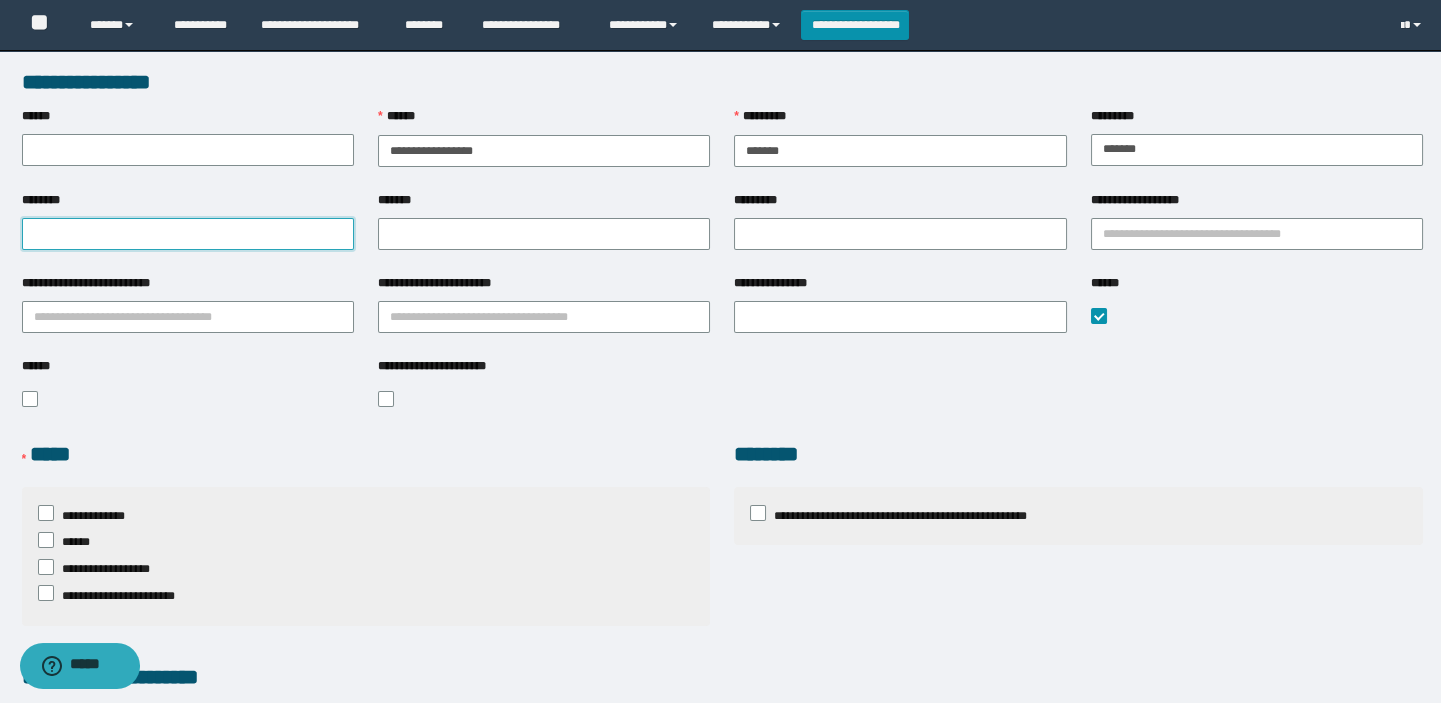 paste on "**********" 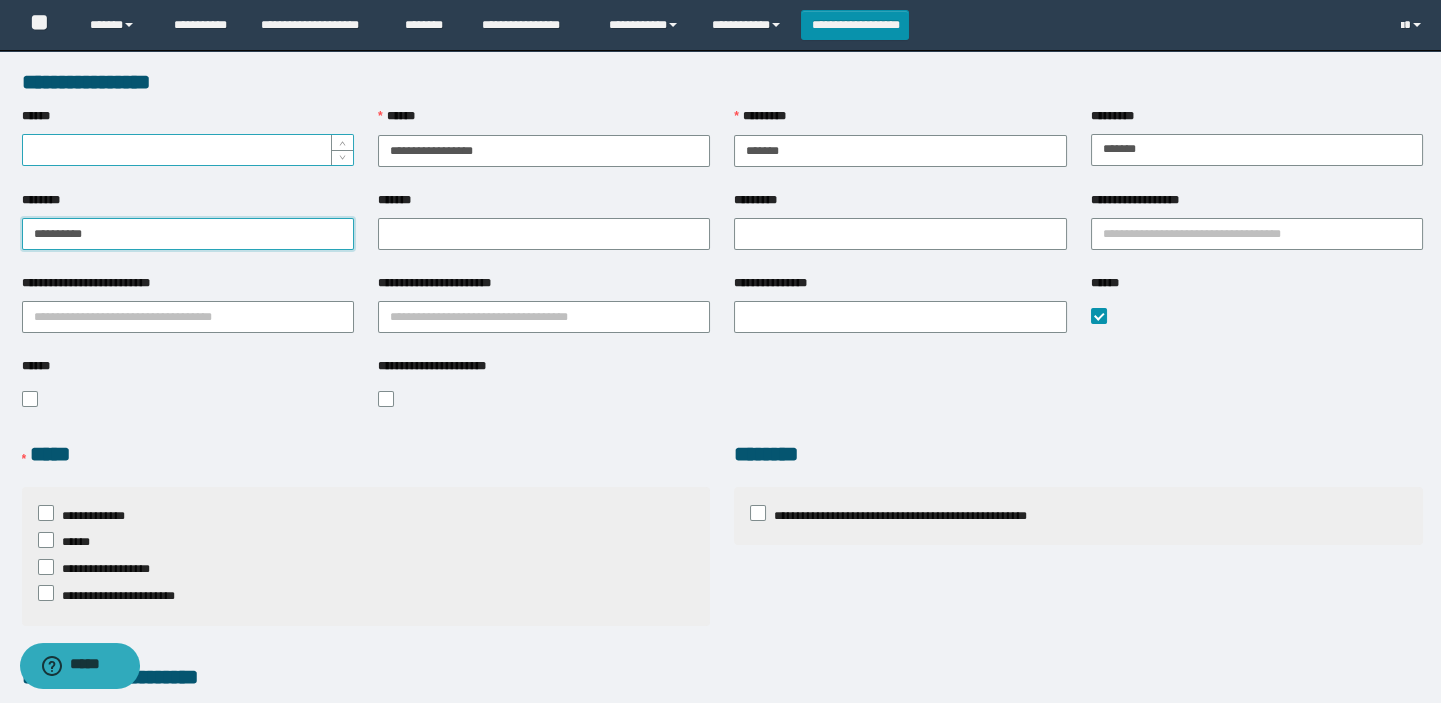 type on "**********" 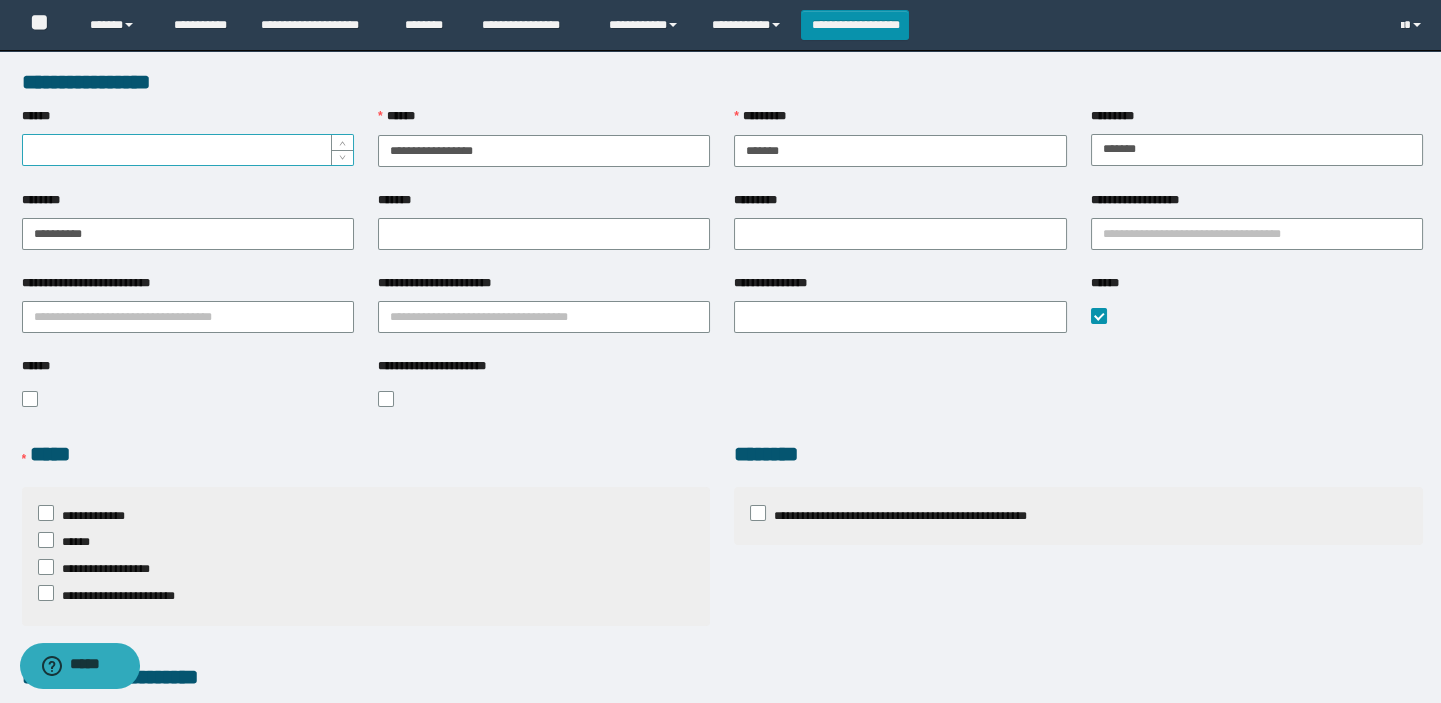 click on "******" at bounding box center [188, 150] 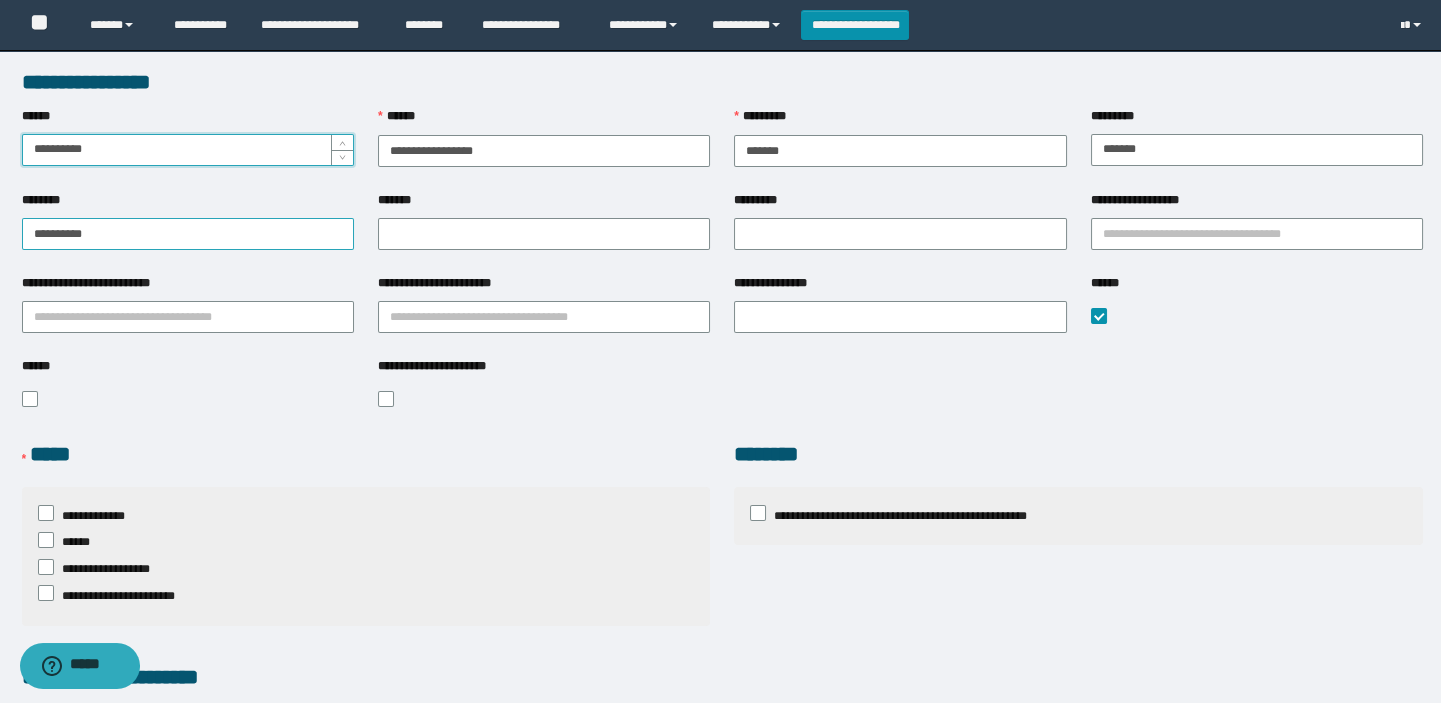 type on "**********" 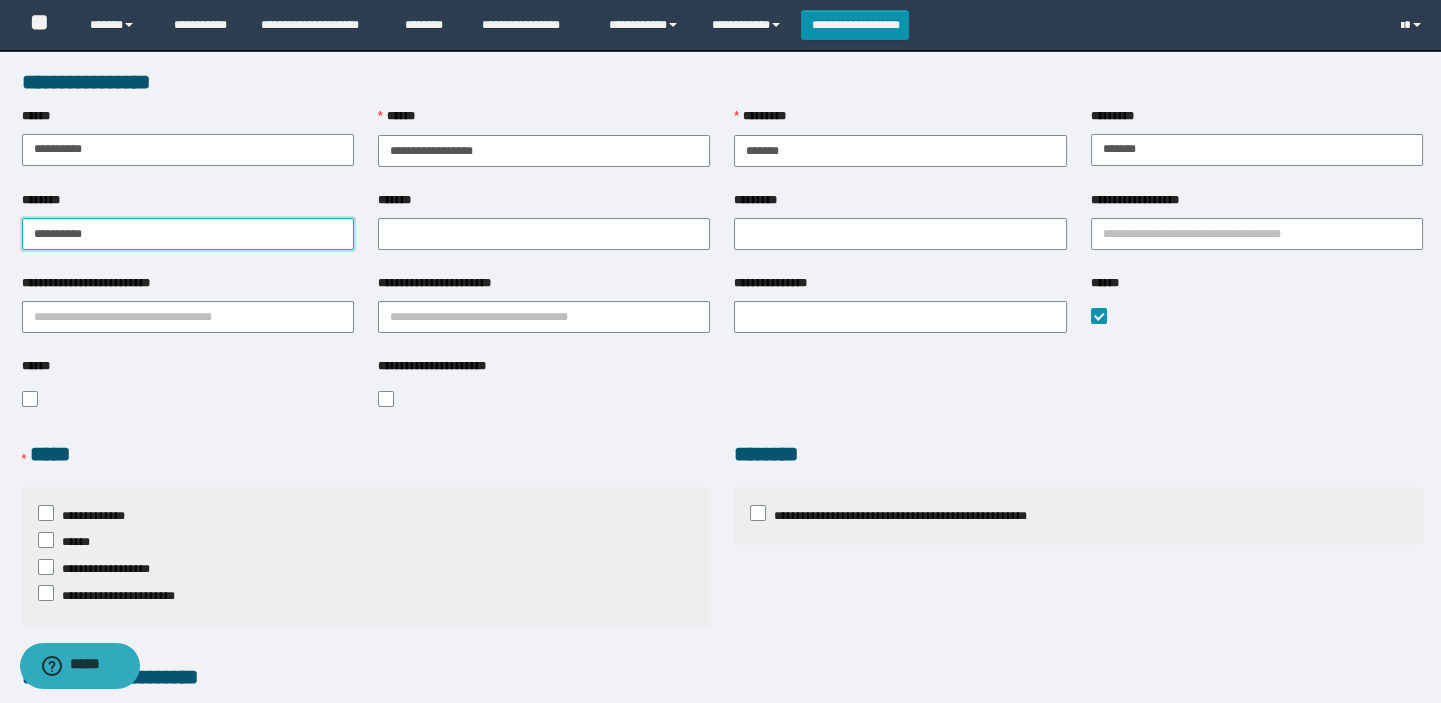 drag, startPoint x: 107, startPoint y: 239, endPoint x: 23, endPoint y: 223, distance: 85.51023 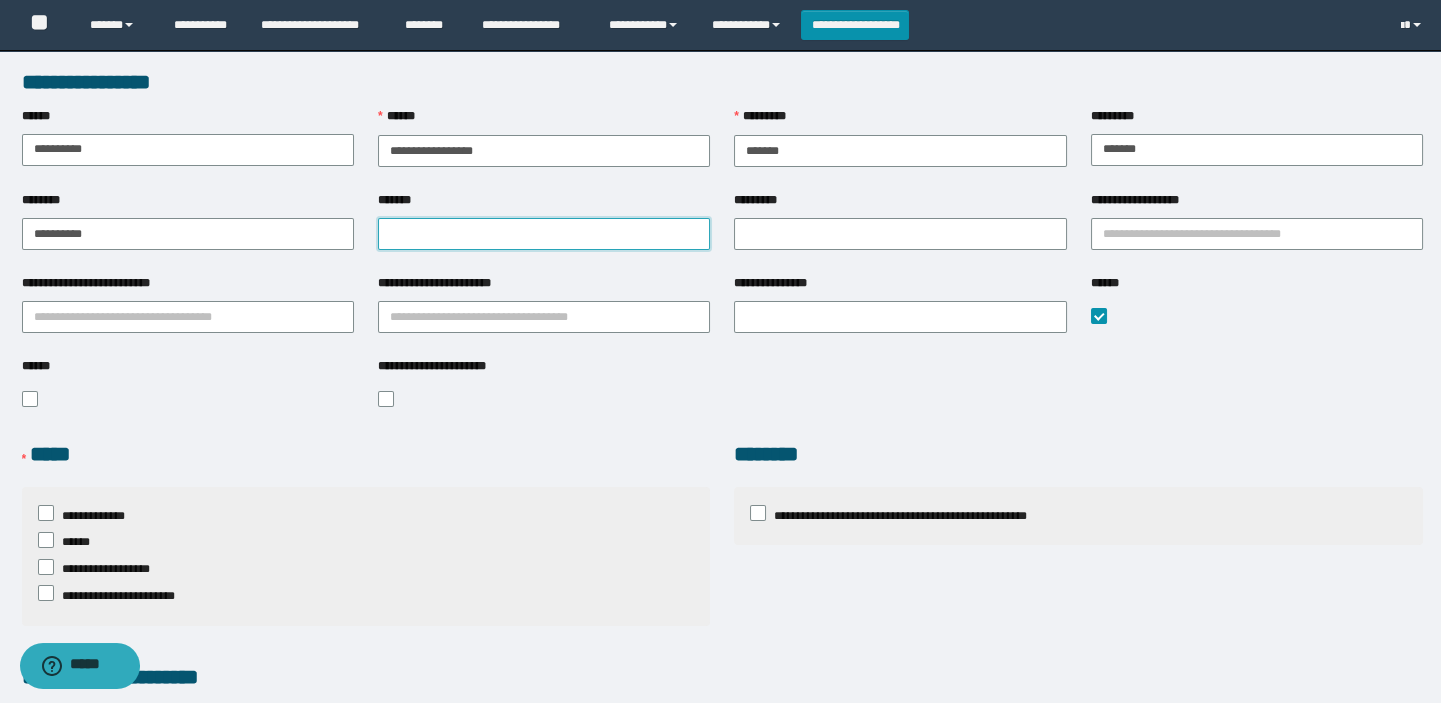 paste on "**********" 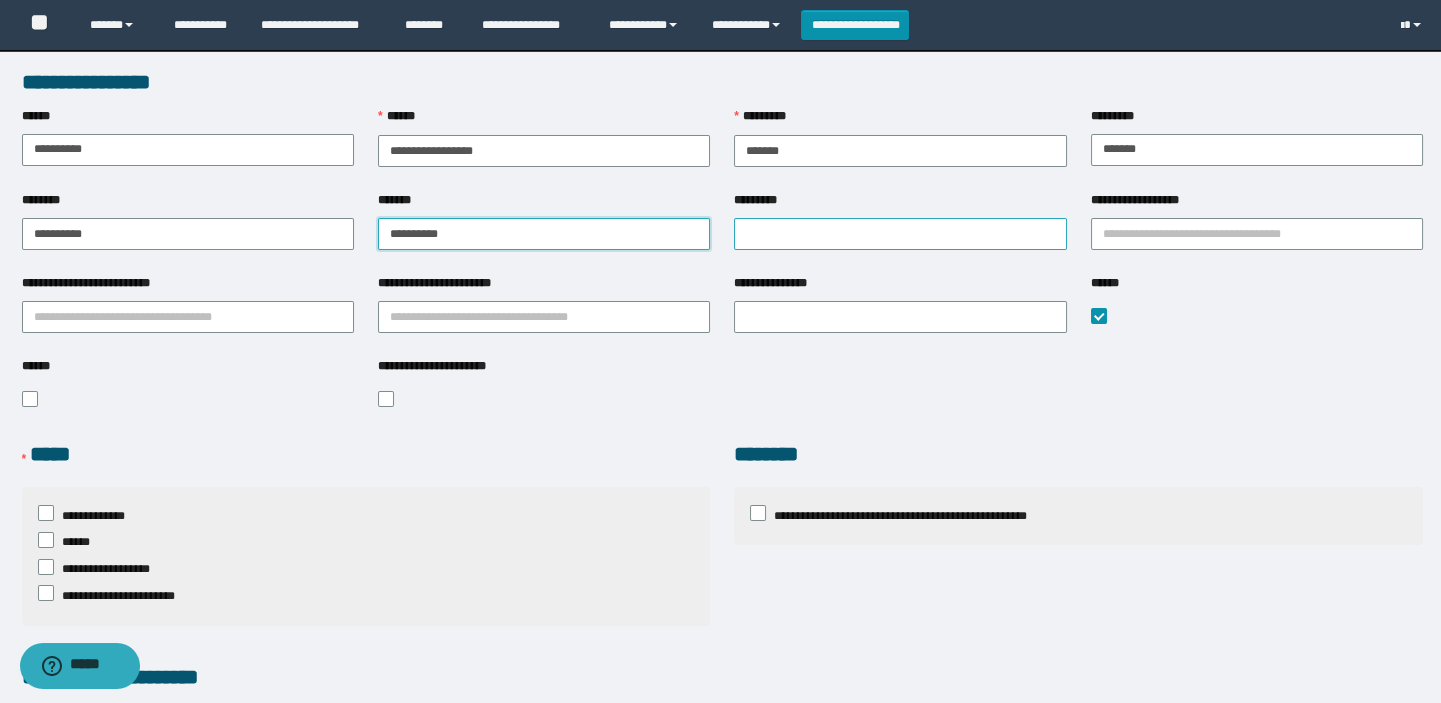 type on "**********" 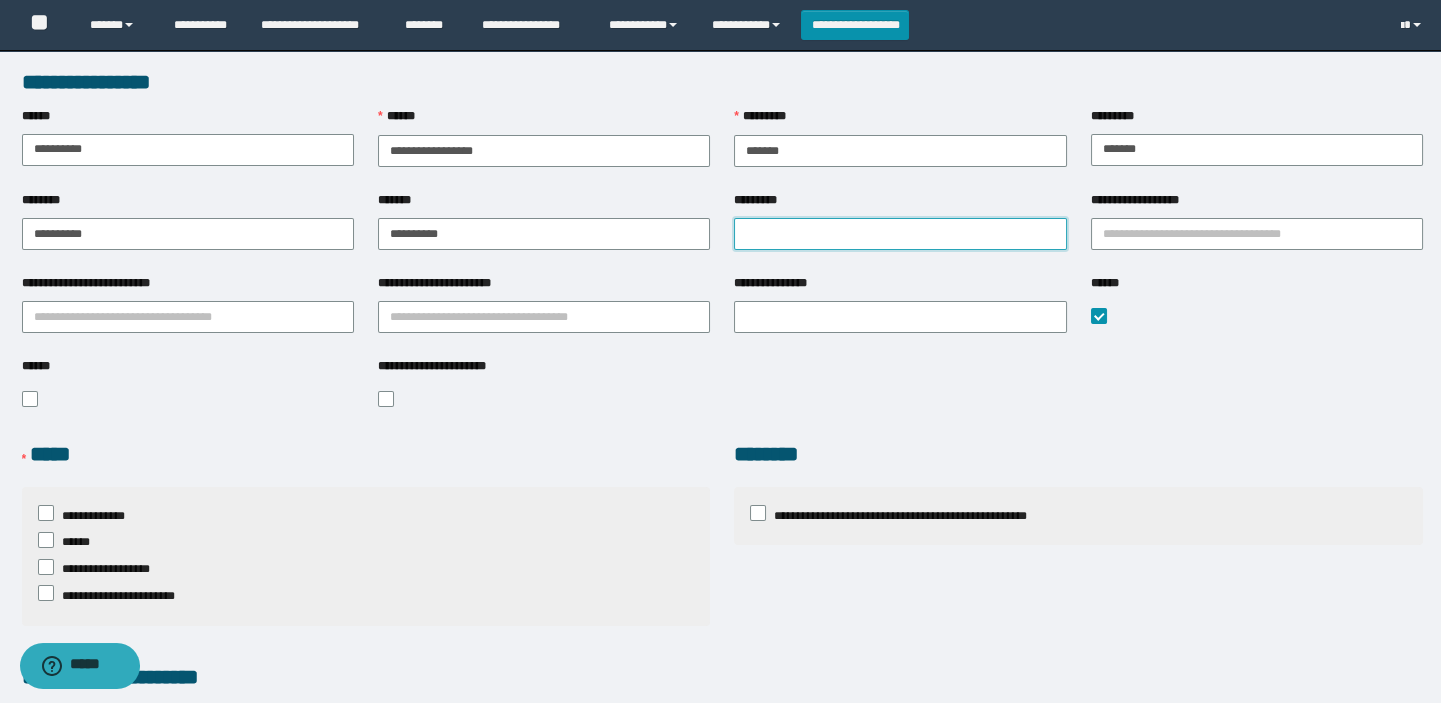 click on "*********" at bounding box center [900, 234] 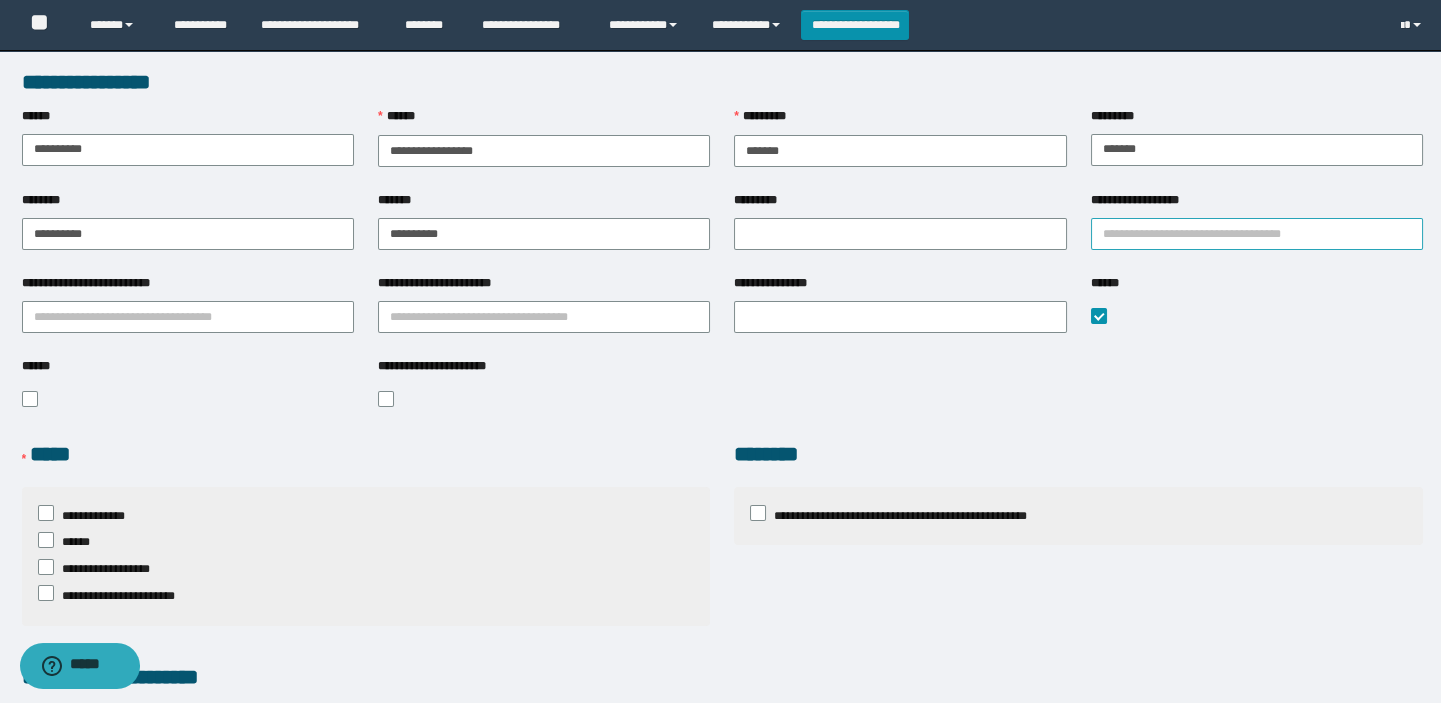 click on "**********" at bounding box center [1257, 234] 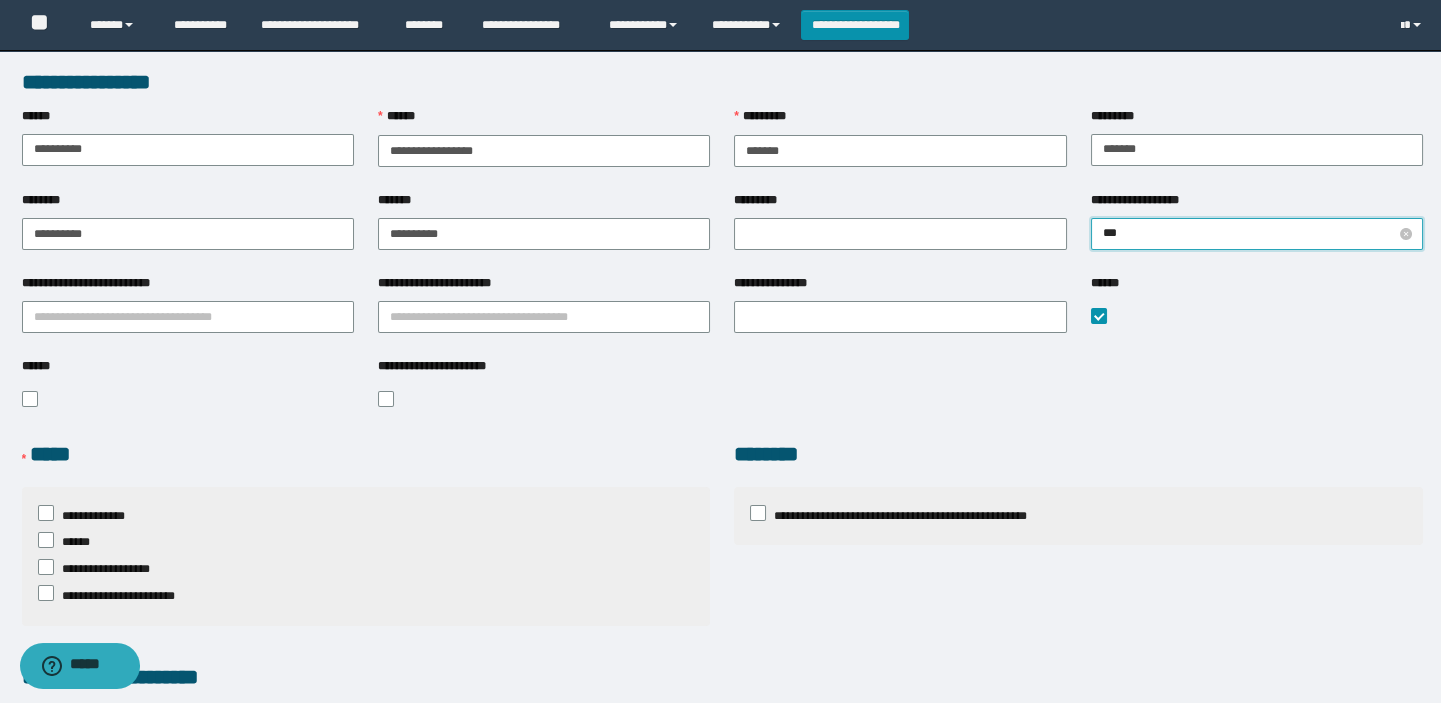type on "****" 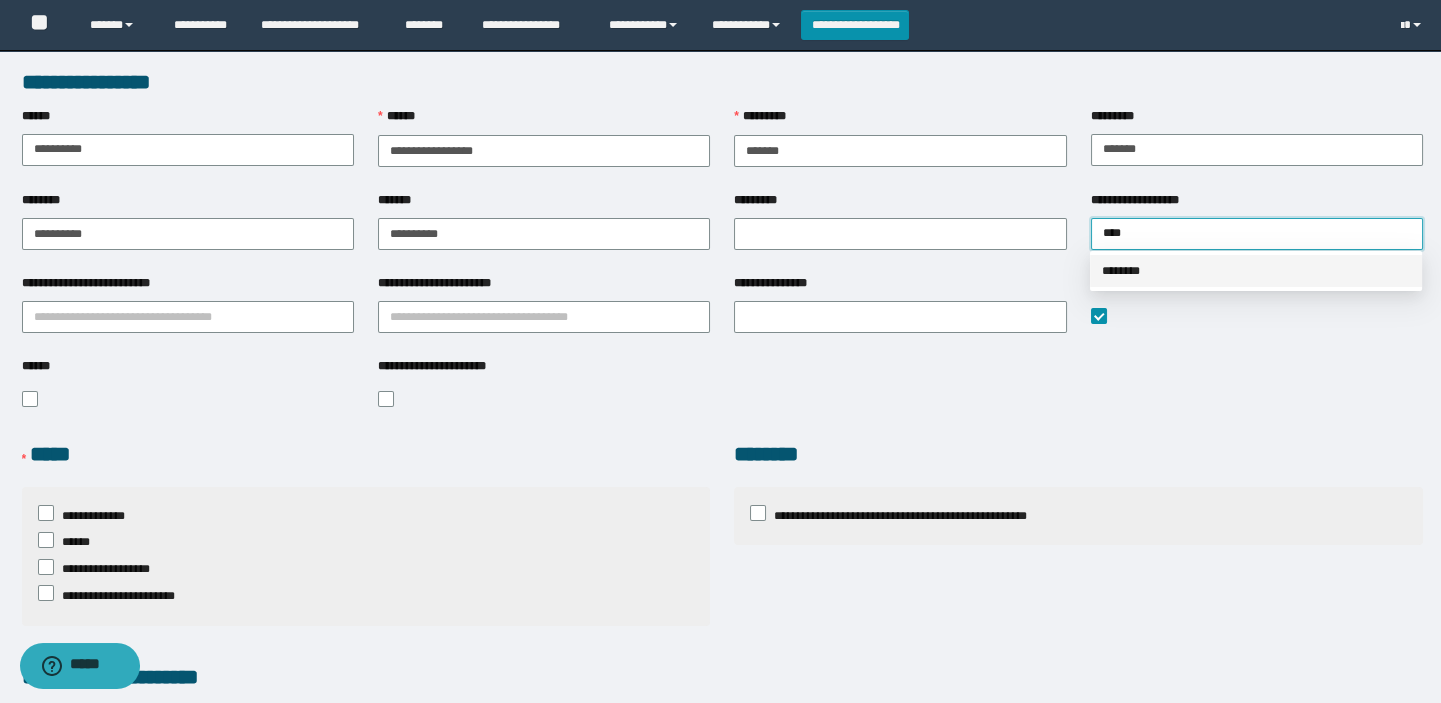 click on "********" at bounding box center [1256, 271] 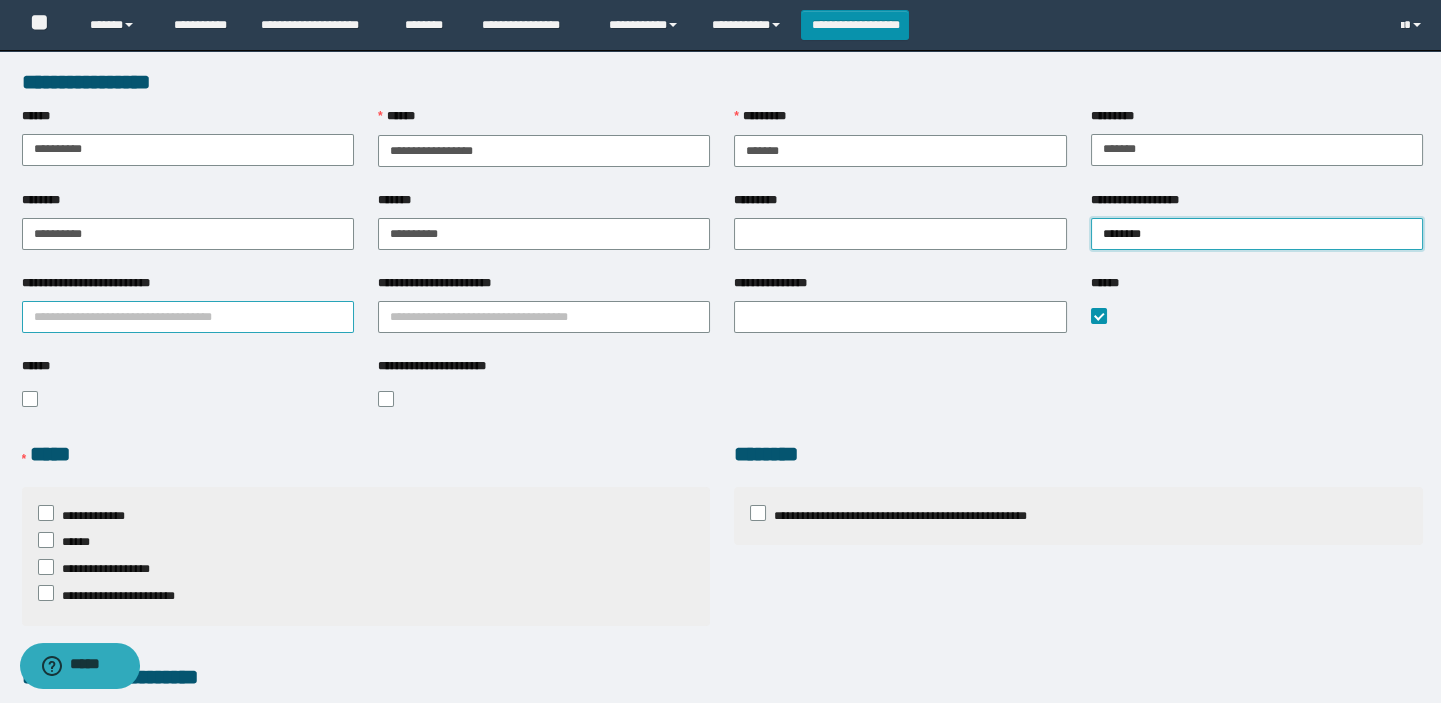 click on "**********" at bounding box center (188, 317) 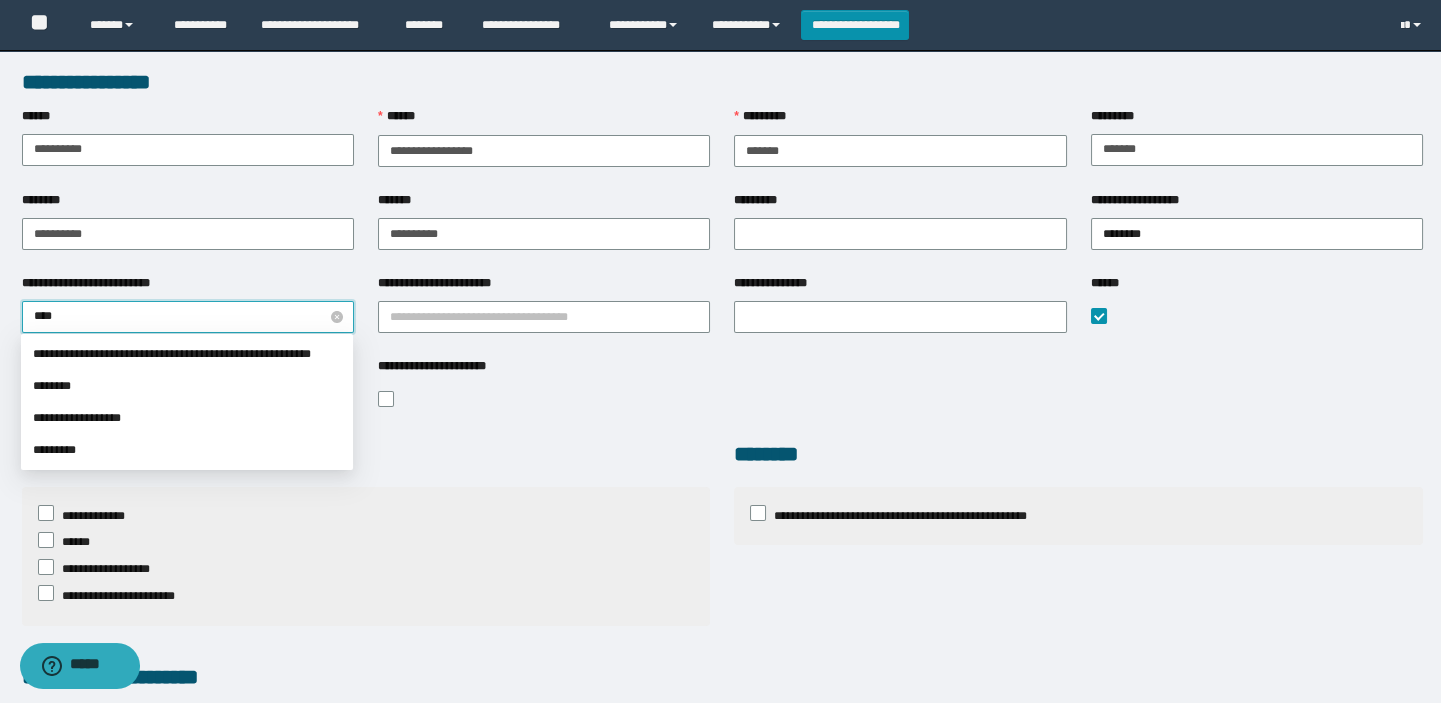 type on "*****" 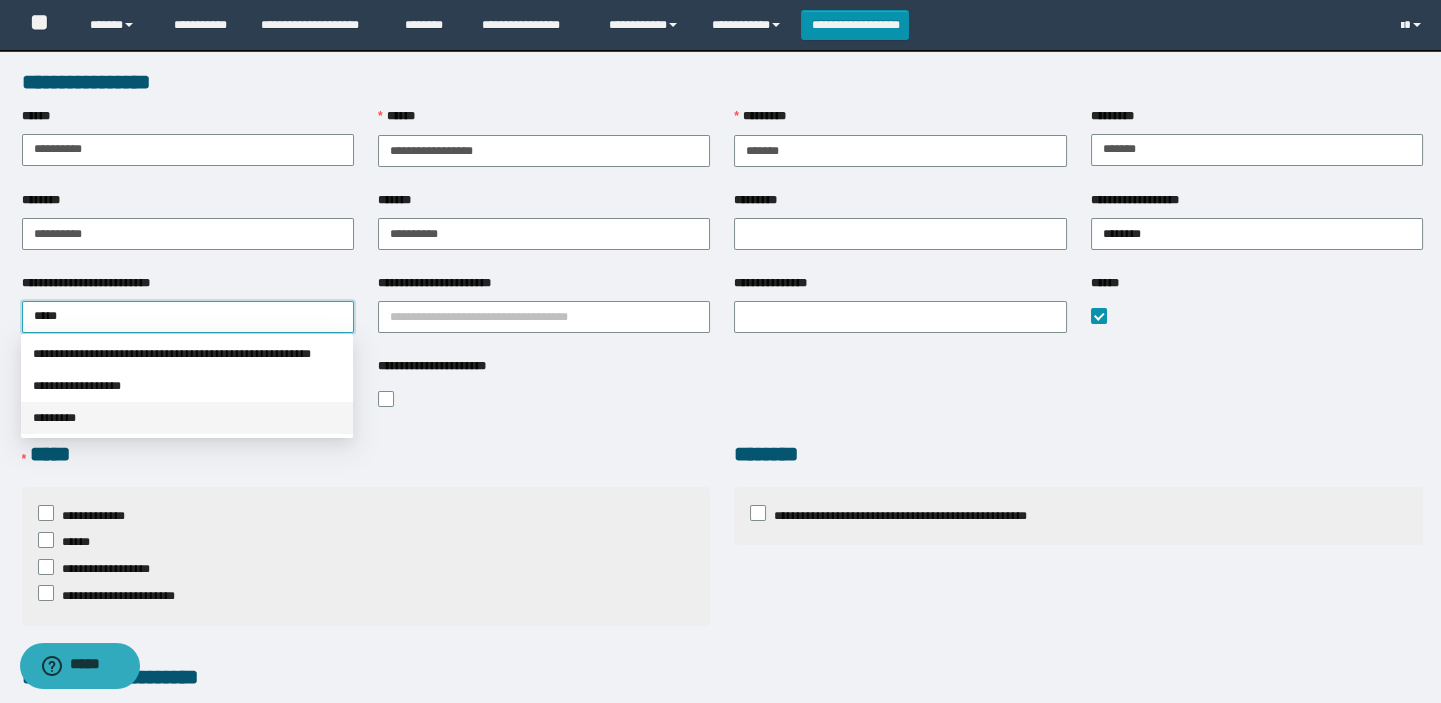click on "*********" at bounding box center [187, 418] 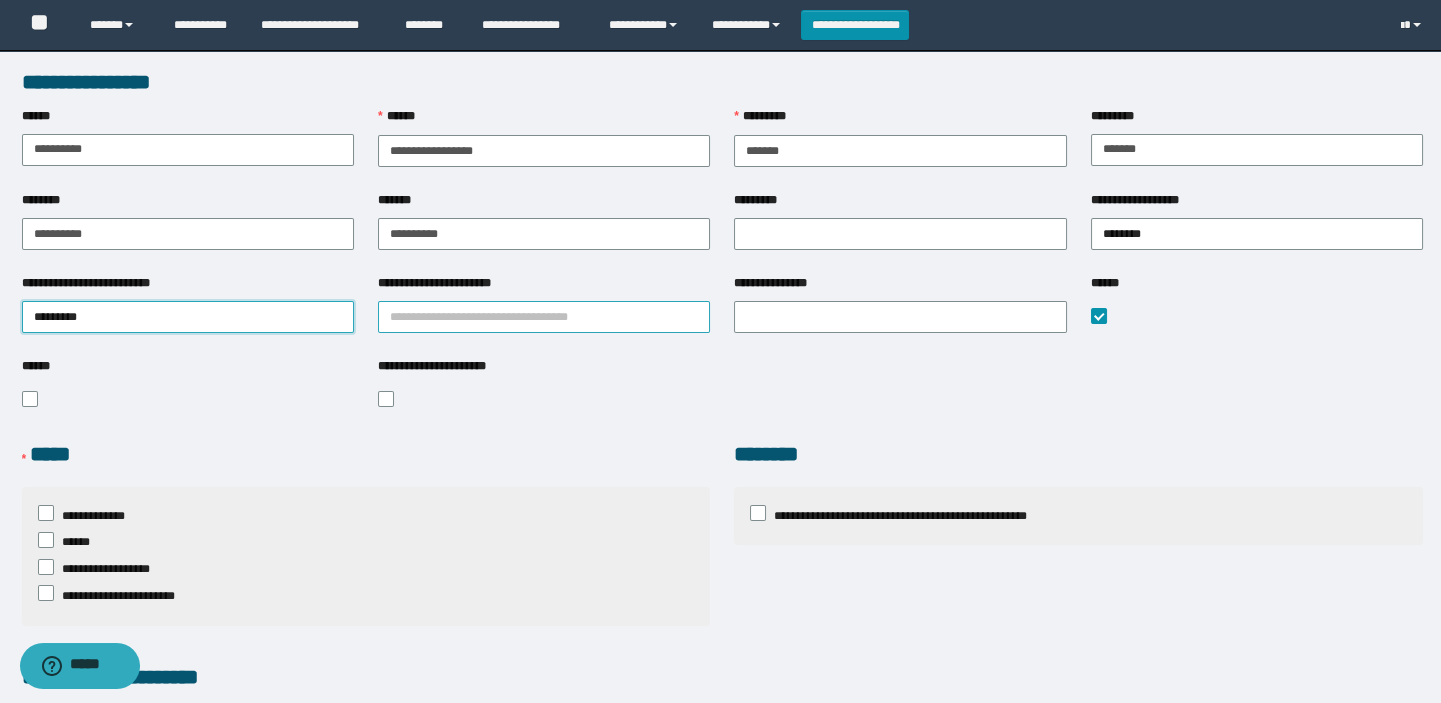 click on "**********" at bounding box center [544, 317] 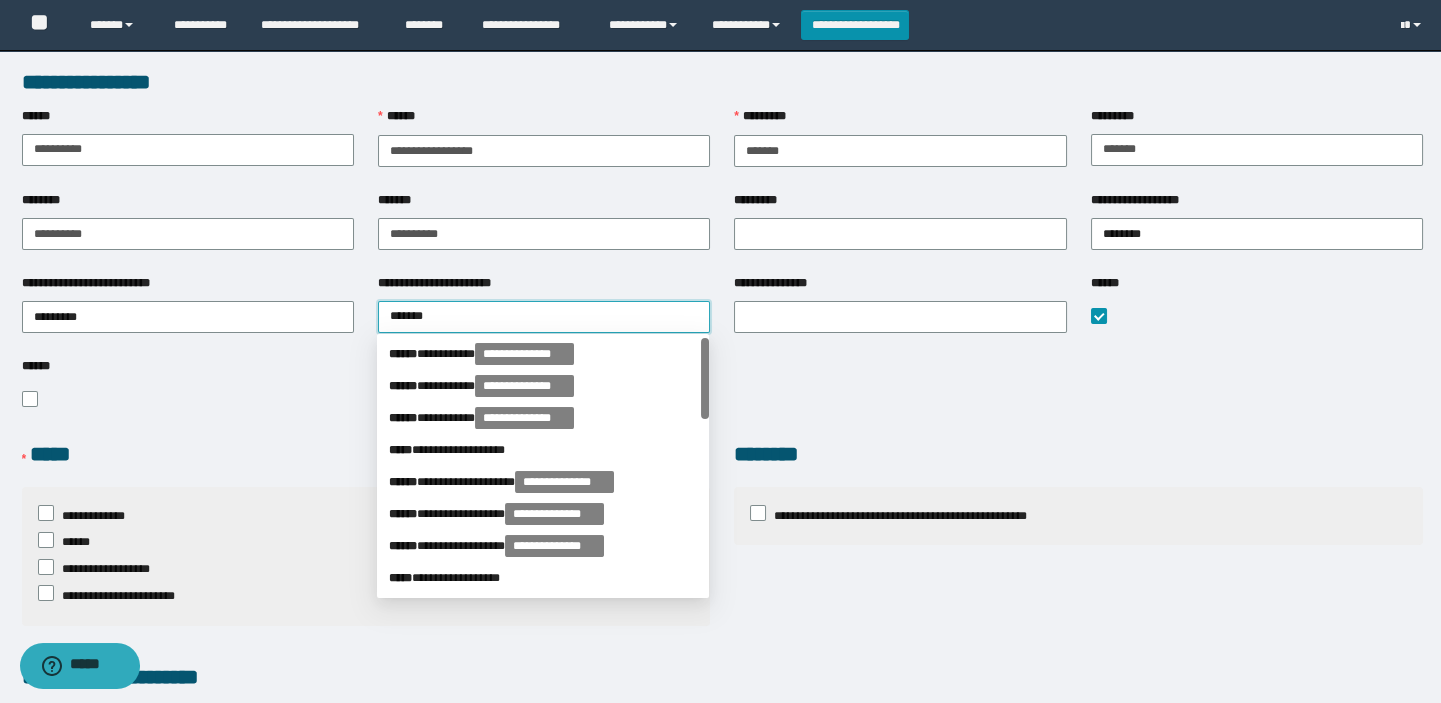 type on "********" 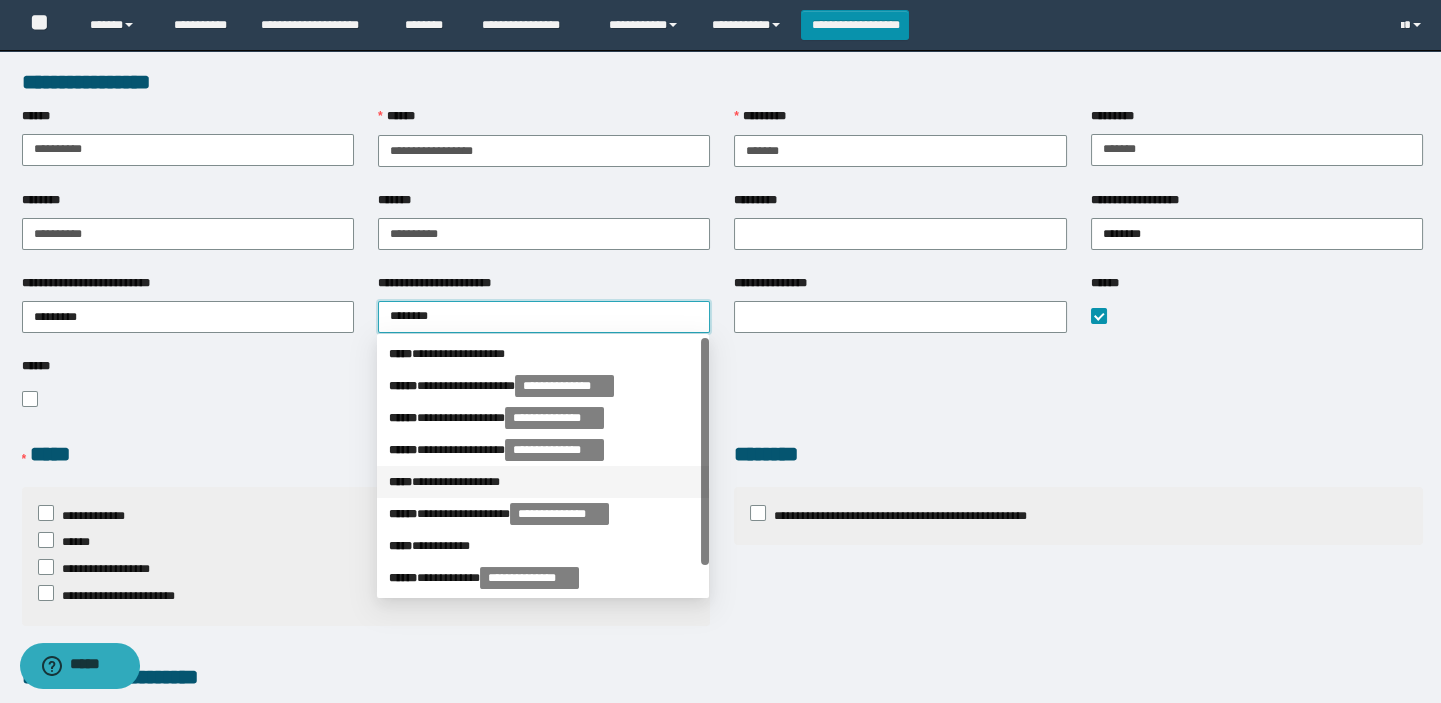 click on "**********" at bounding box center (543, 482) 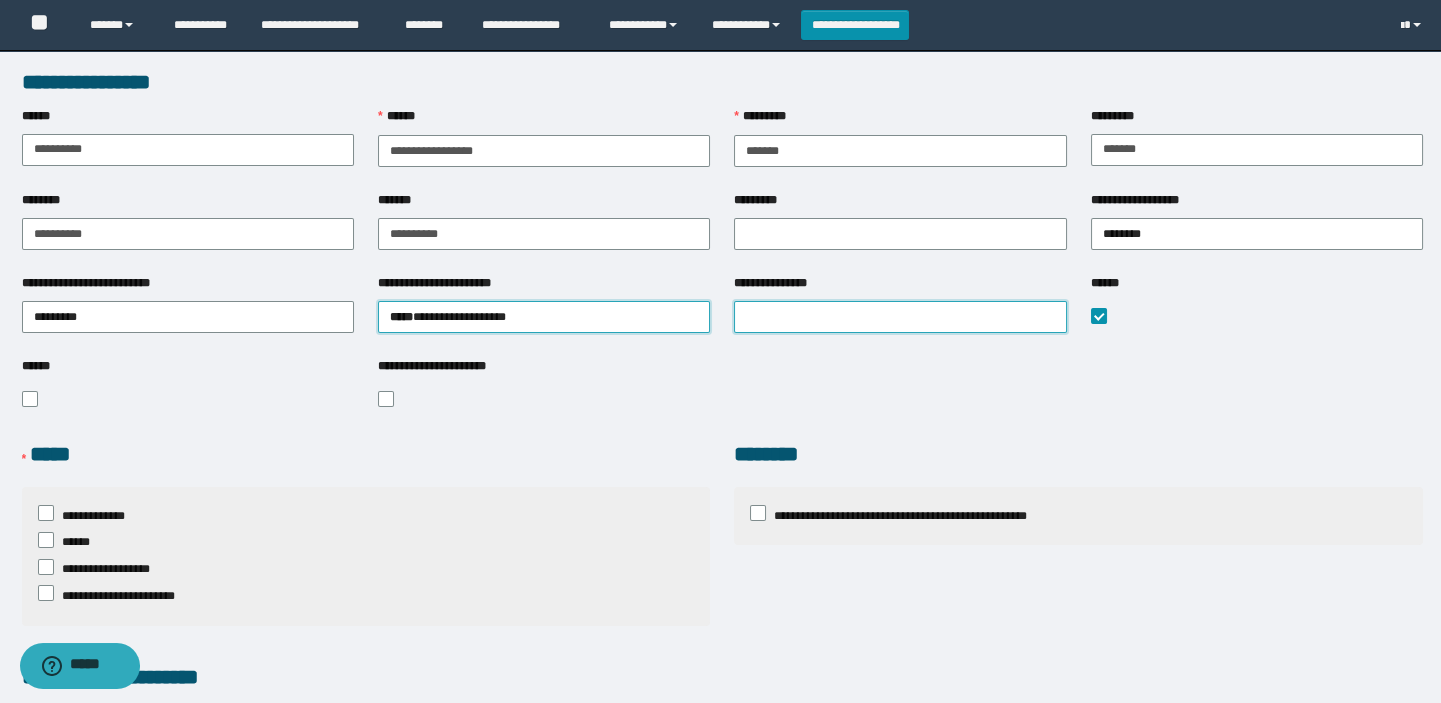 click on "**********" at bounding box center (900, 317) 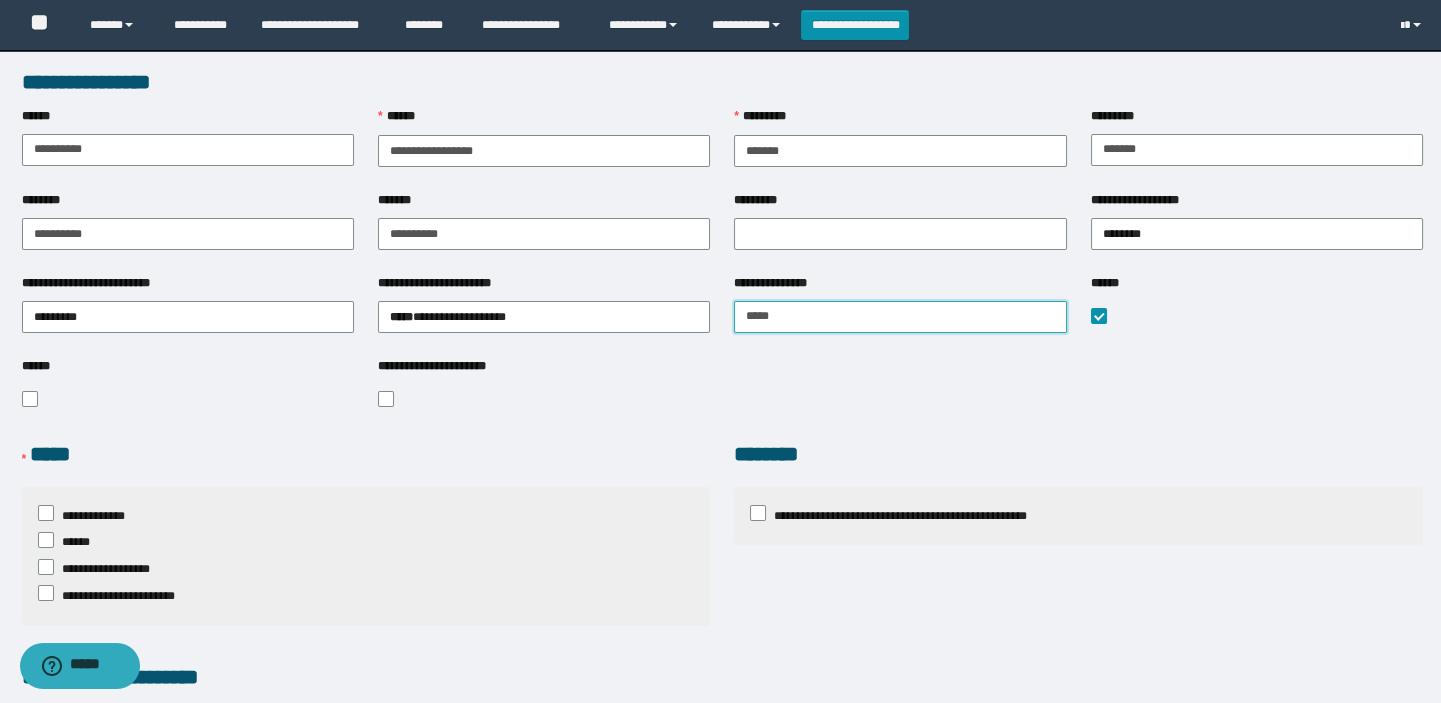type on "*****" 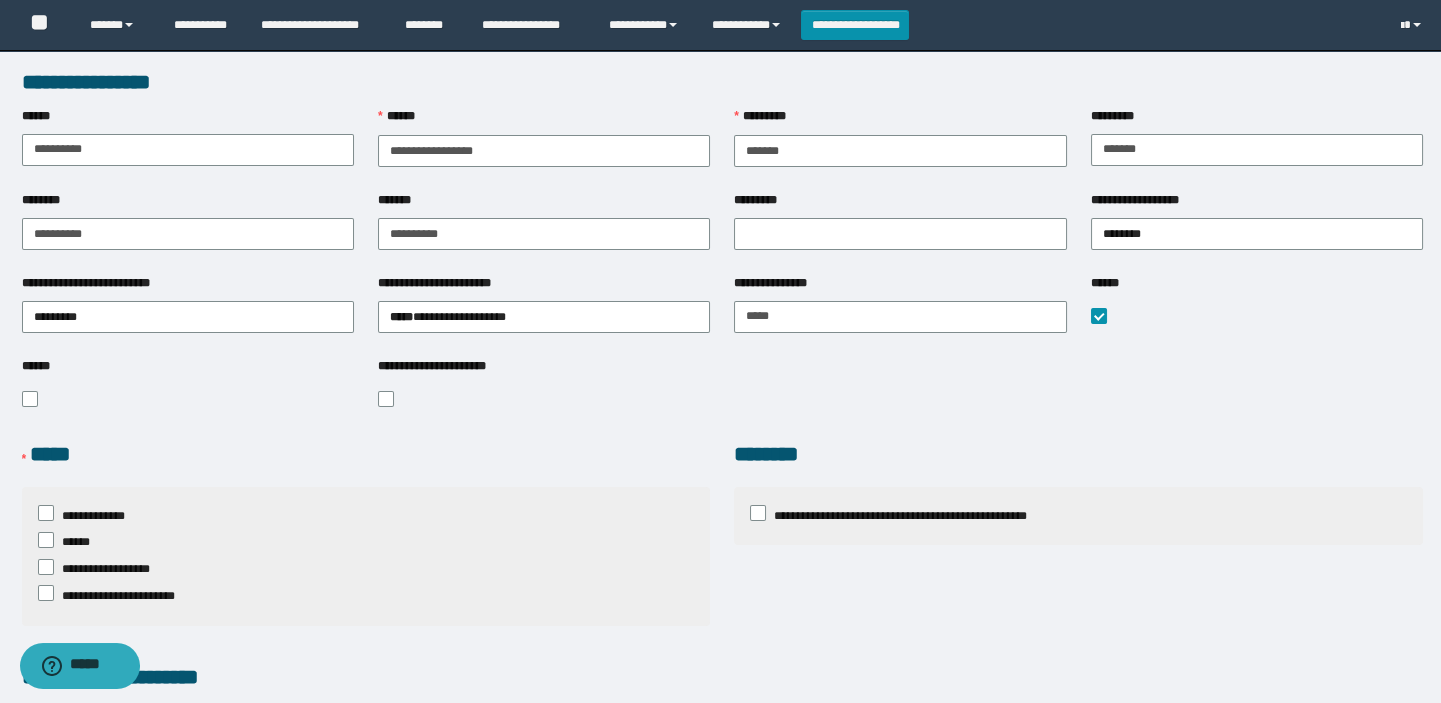 click on "******" at bounding box center (366, 540) 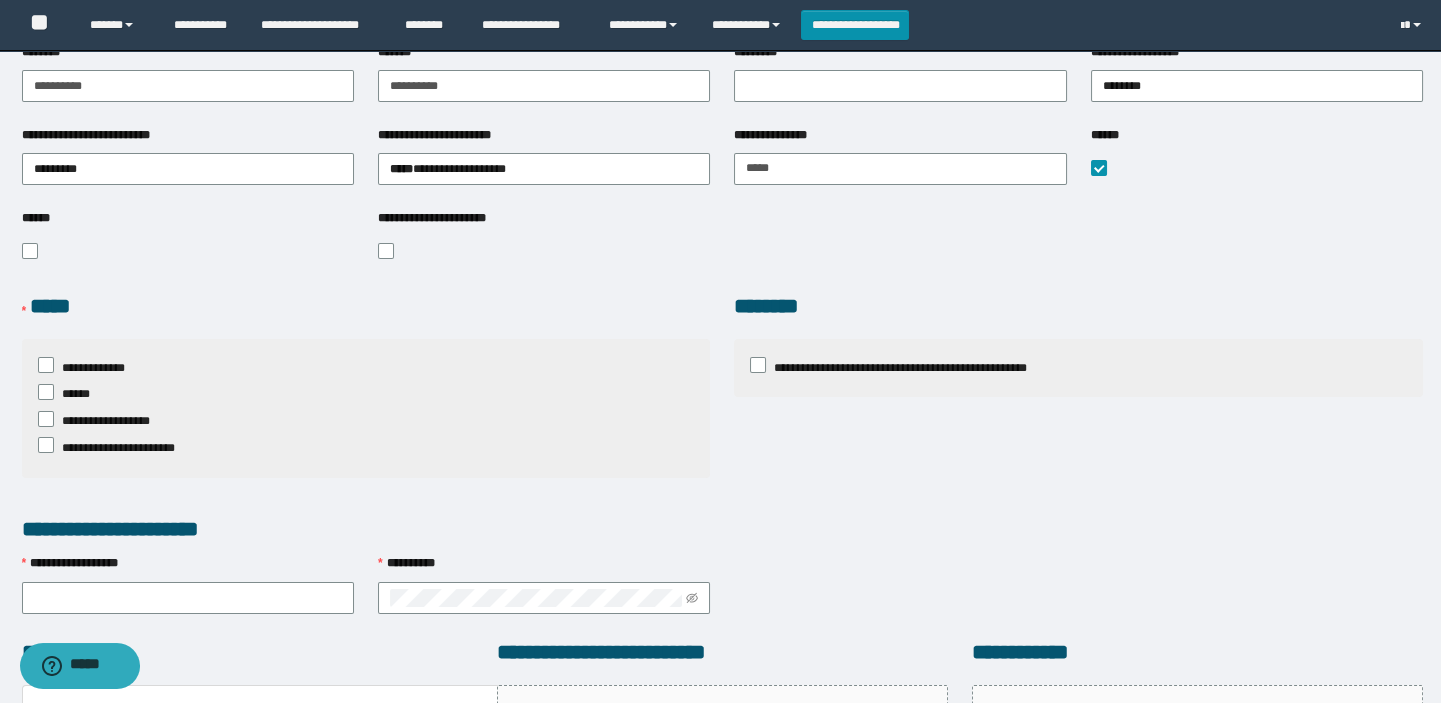 scroll, scrollTop: 272, scrollLeft: 0, axis: vertical 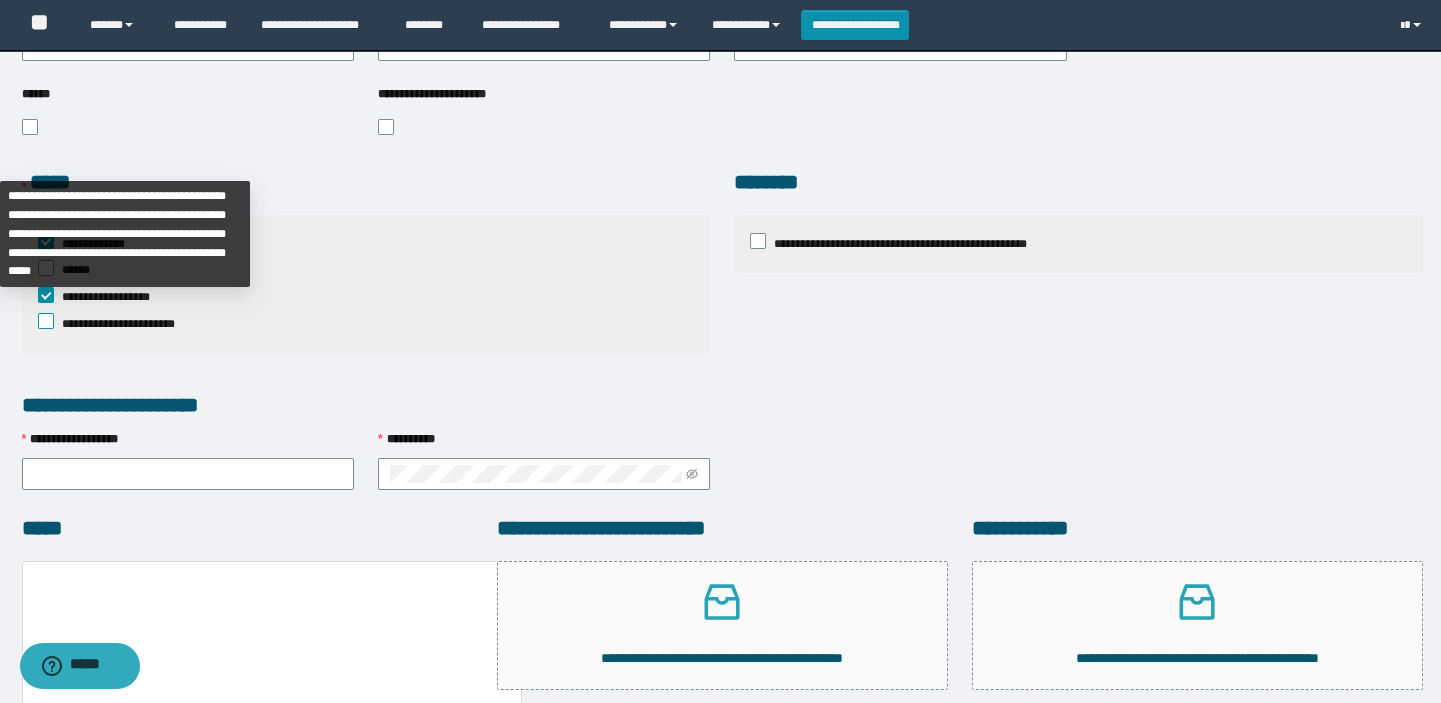 click at bounding box center [46, 321] 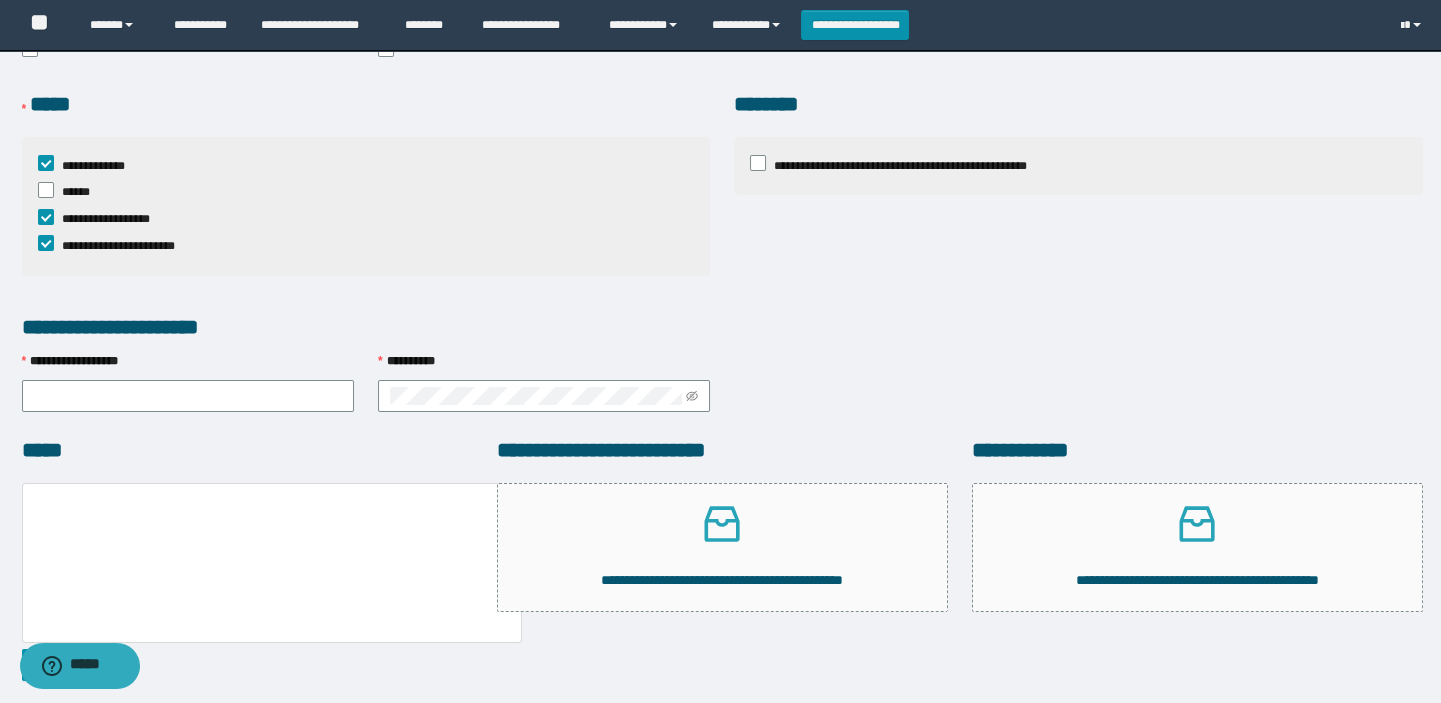 scroll, scrollTop: 470, scrollLeft: 0, axis: vertical 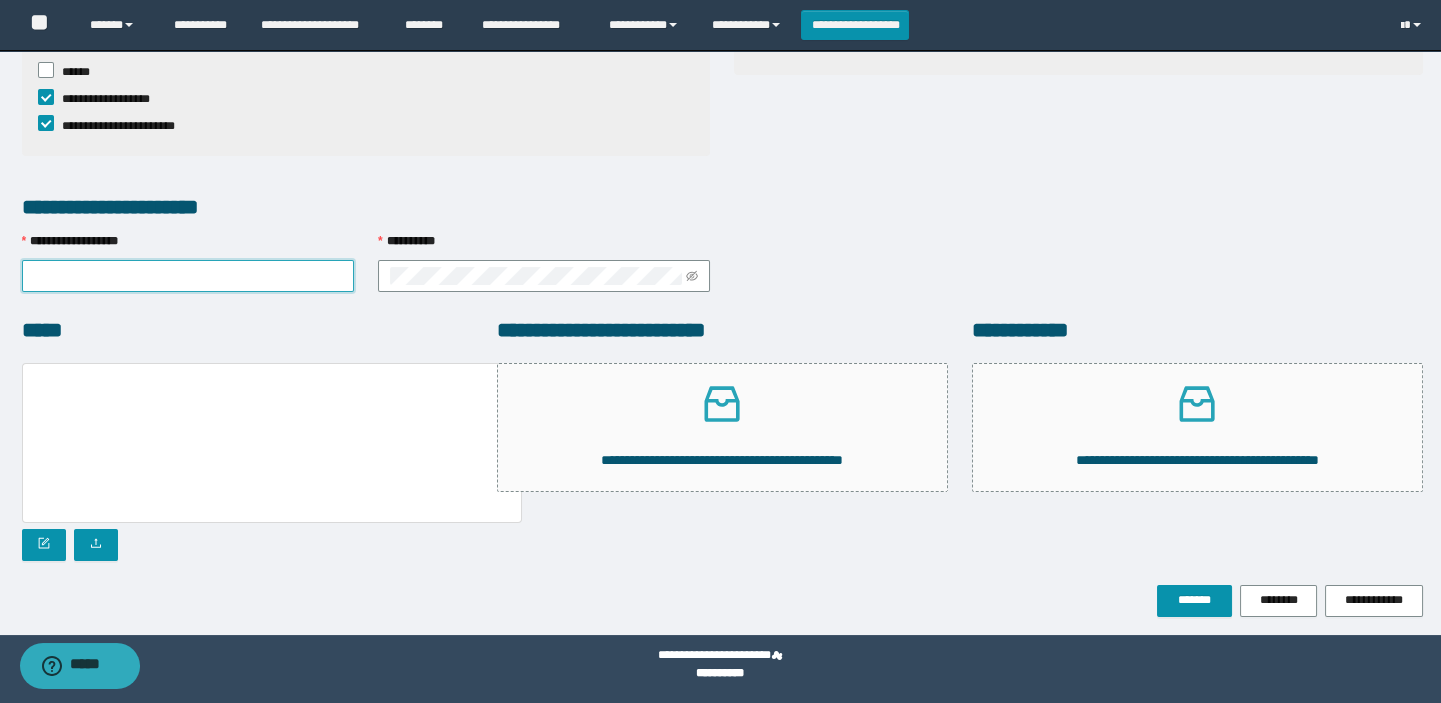 click on "**********" at bounding box center [188, 276] 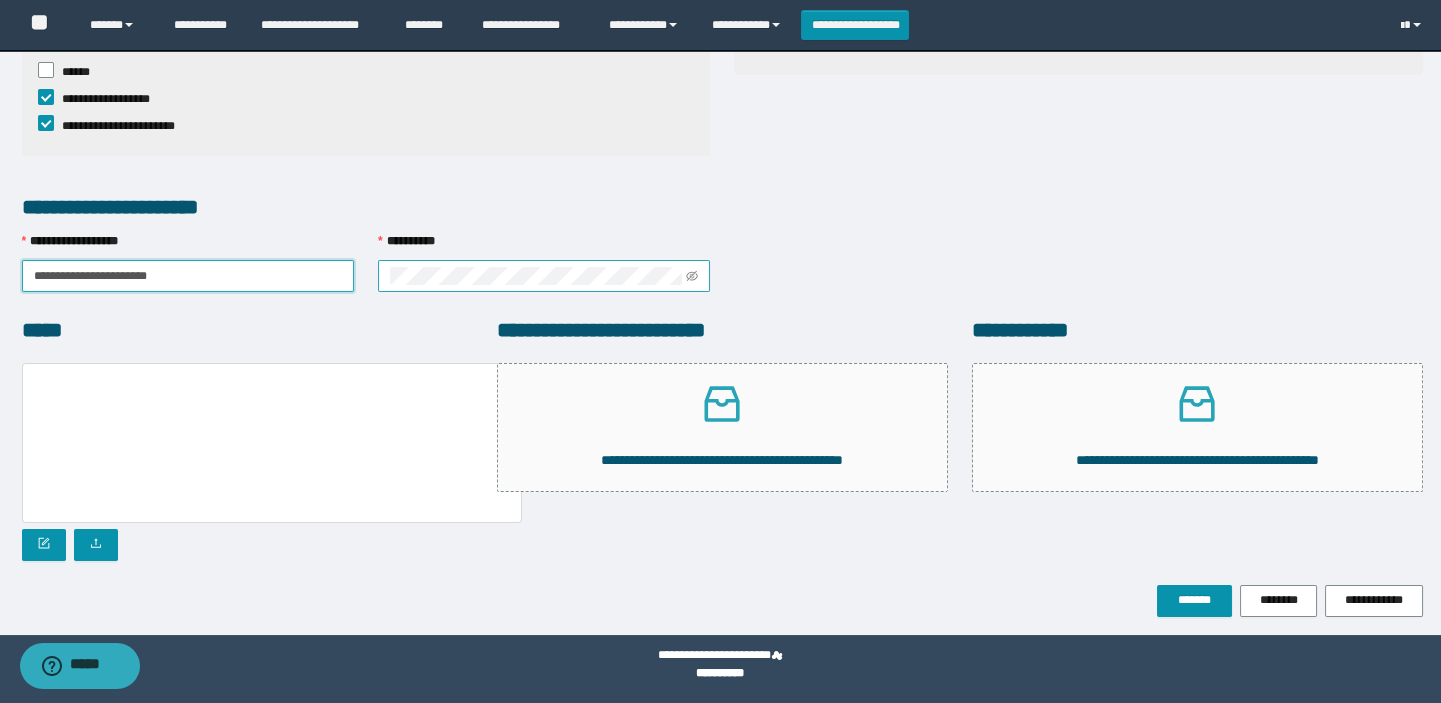 type on "**********" 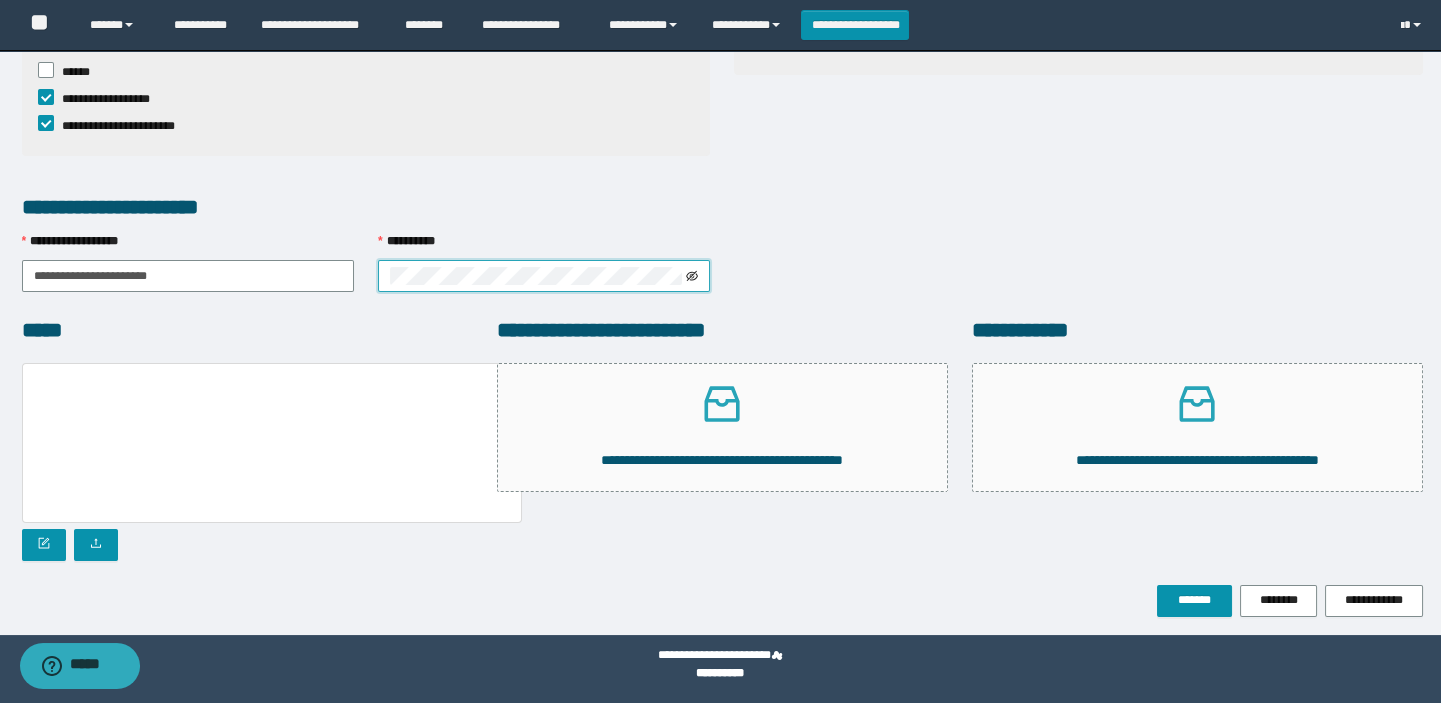 click 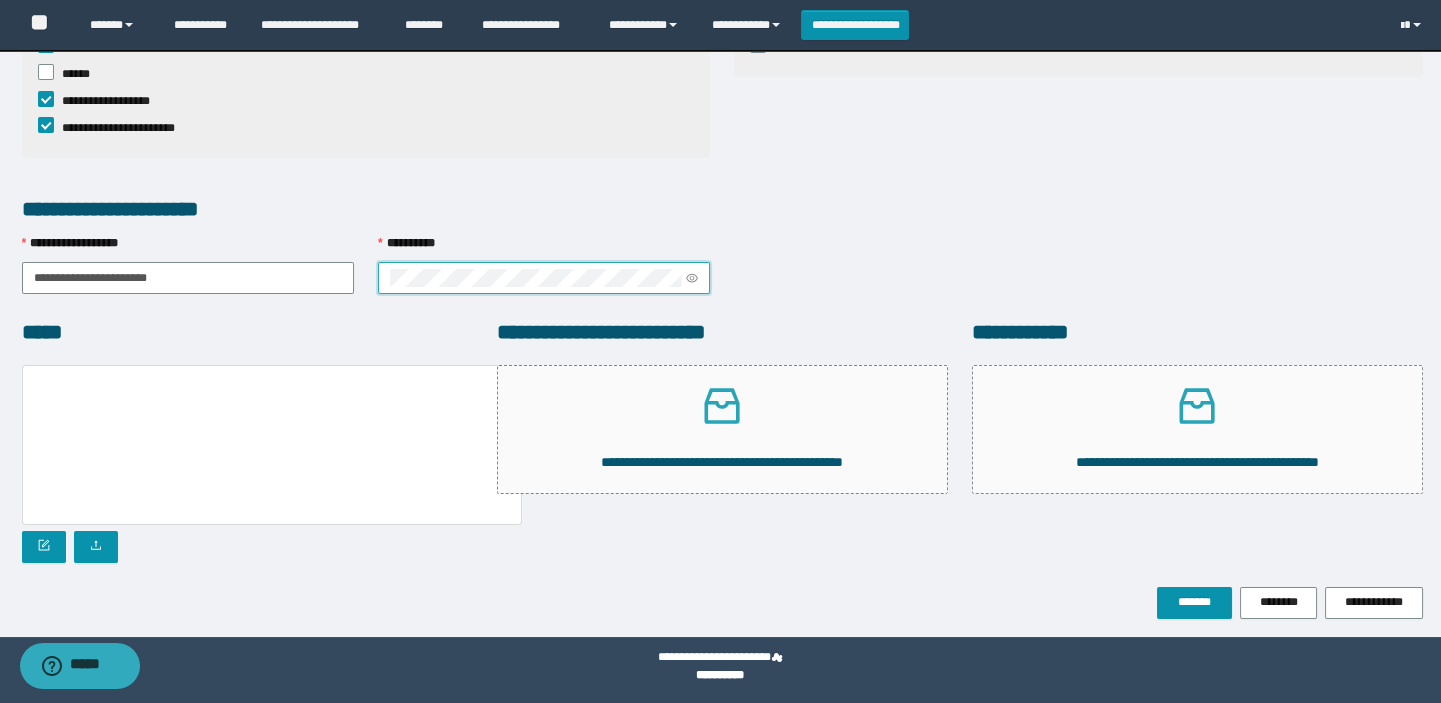 scroll, scrollTop: 470, scrollLeft: 0, axis: vertical 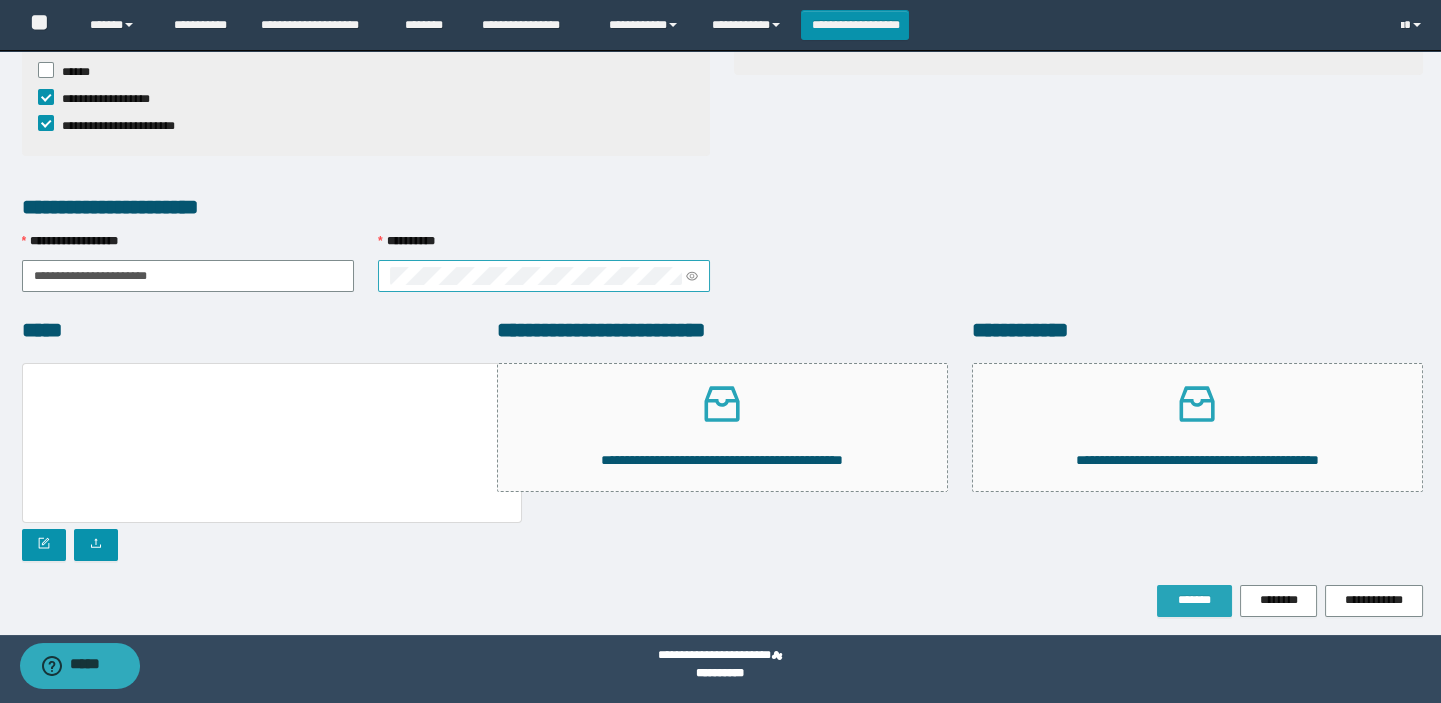 click on "*******" at bounding box center (1194, 600) 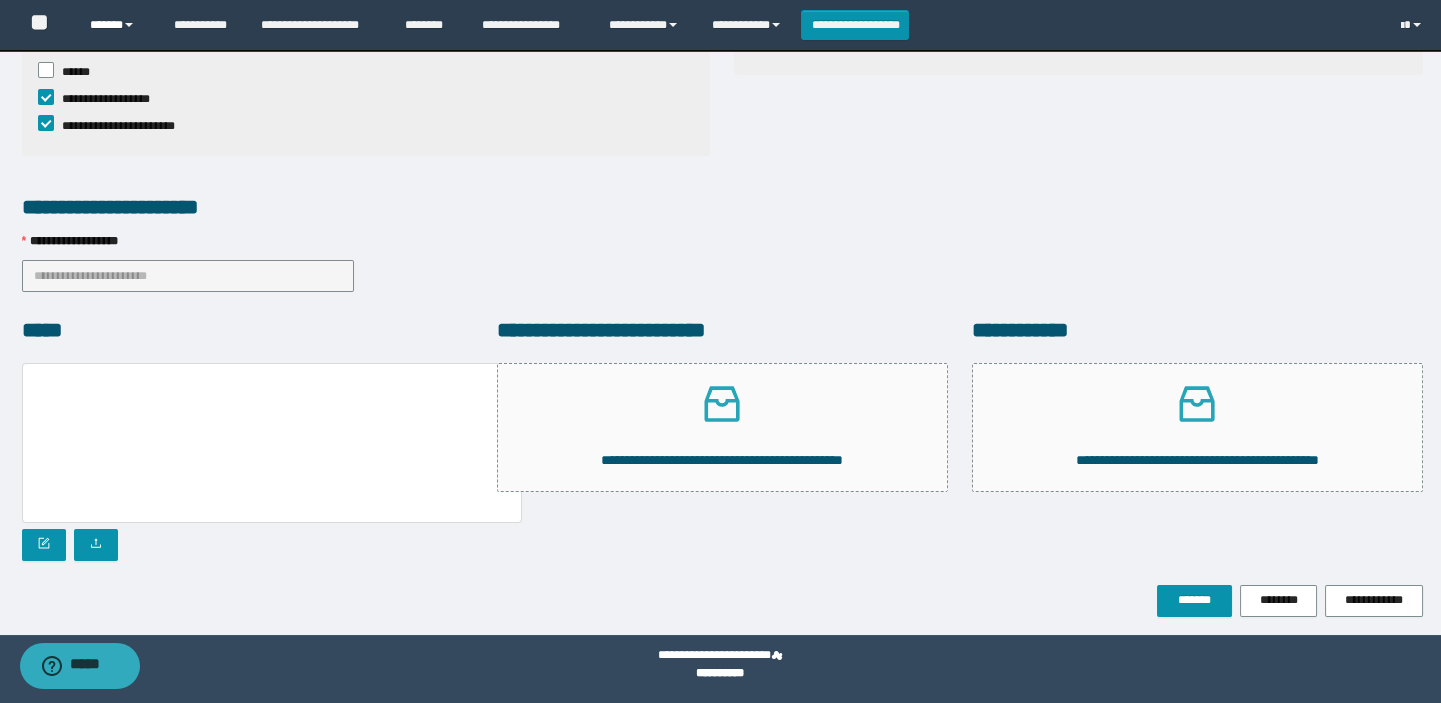 click on "******" at bounding box center (117, 25) 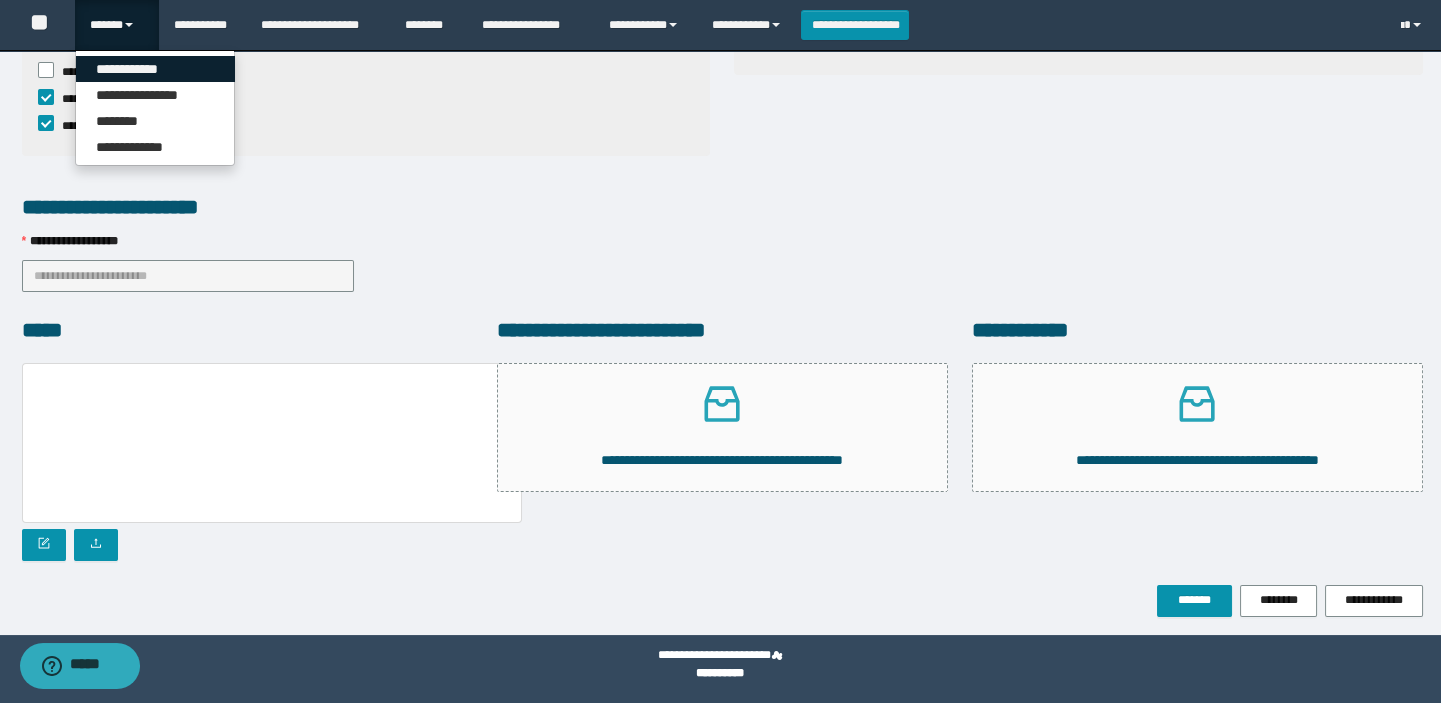 click on "**********" at bounding box center (155, 69) 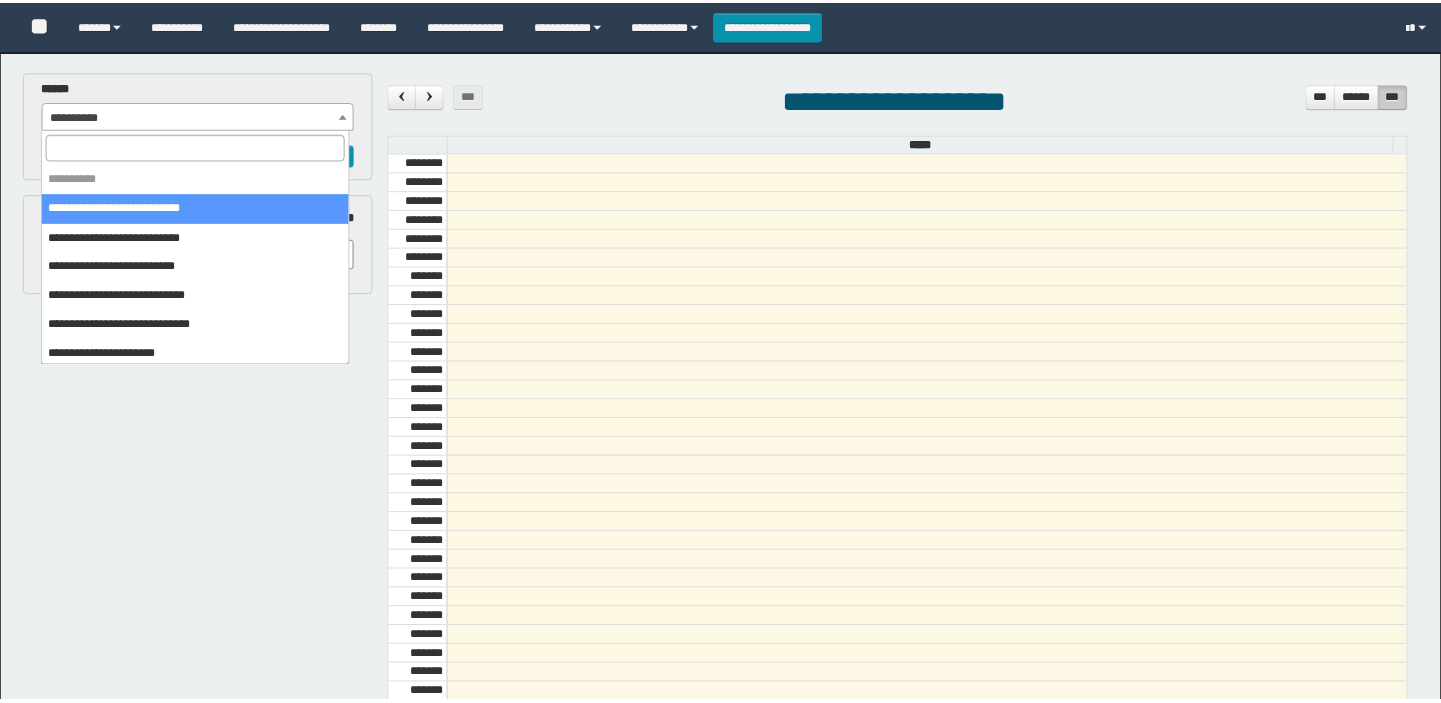 scroll, scrollTop: 0, scrollLeft: 0, axis: both 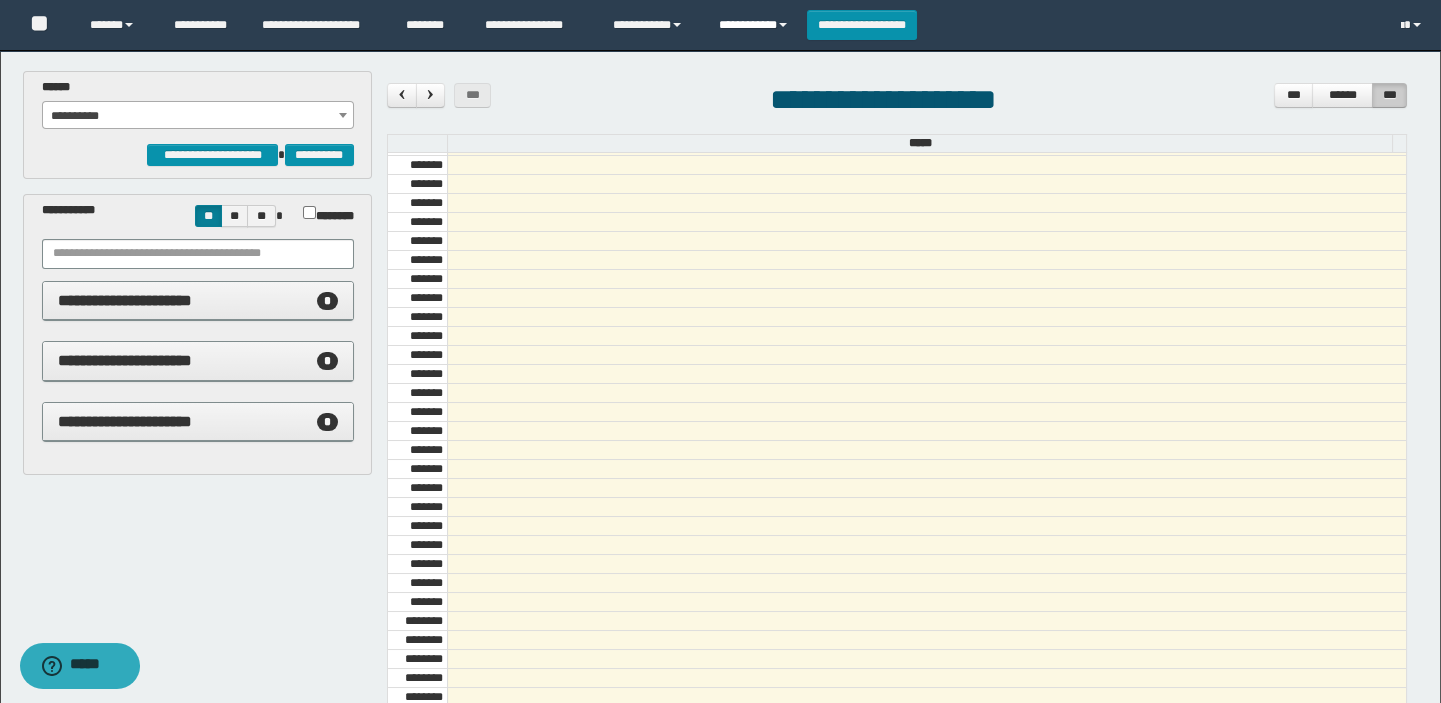 click on "**********" at bounding box center [755, 25] 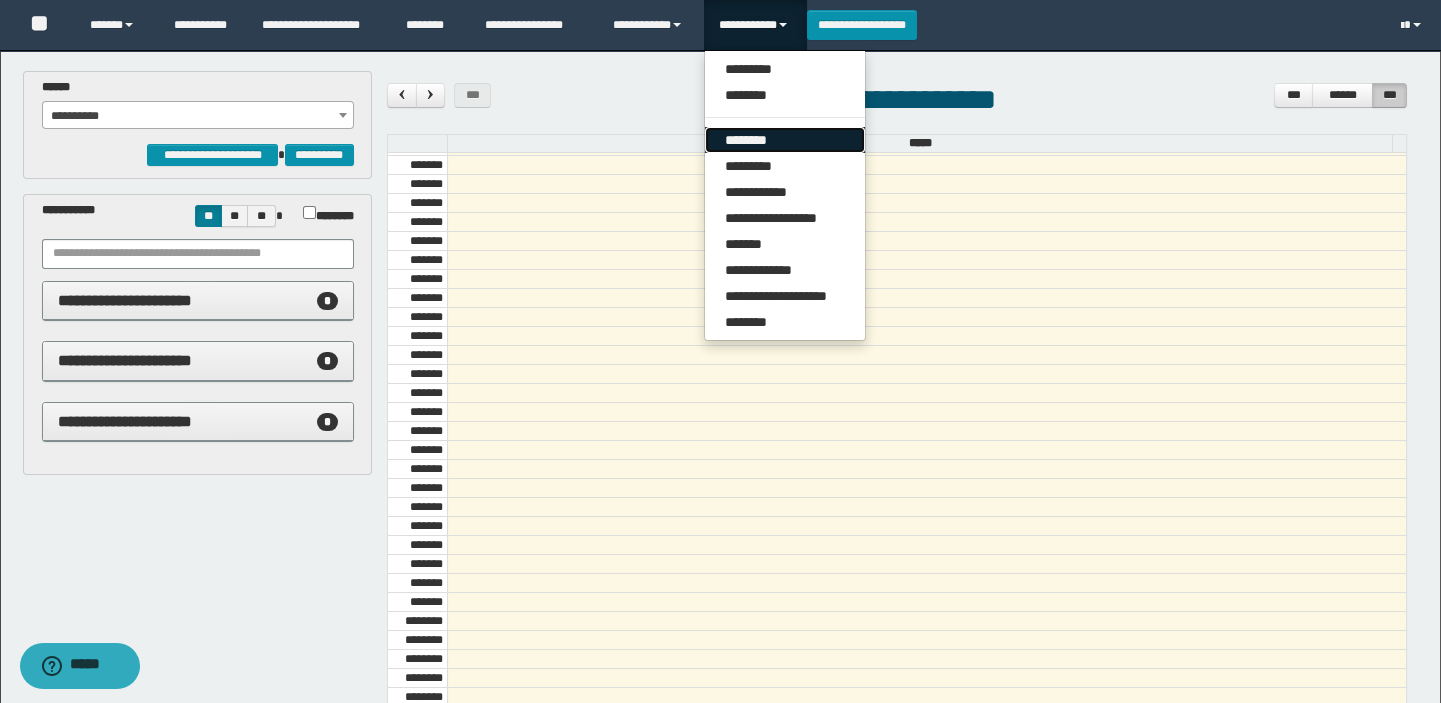 click on "********" at bounding box center (785, 140) 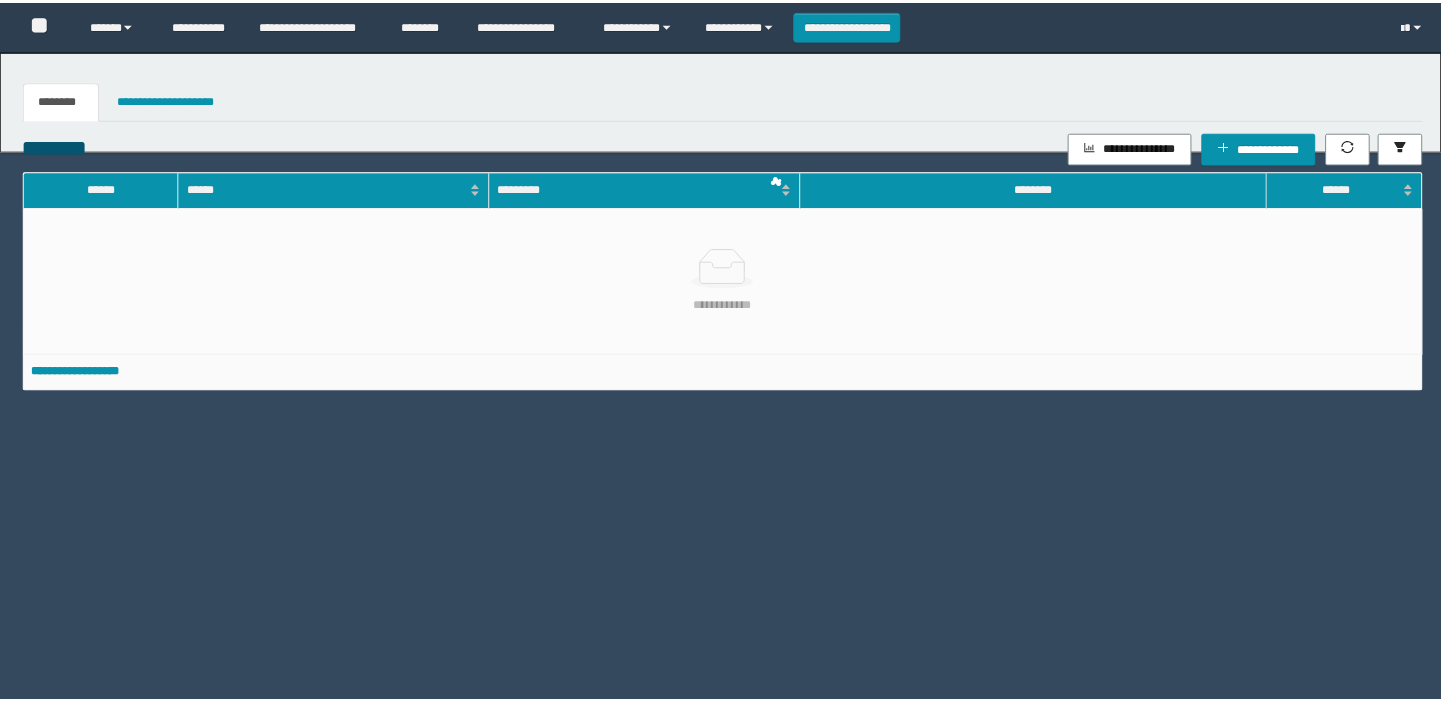 scroll, scrollTop: 0, scrollLeft: 0, axis: both 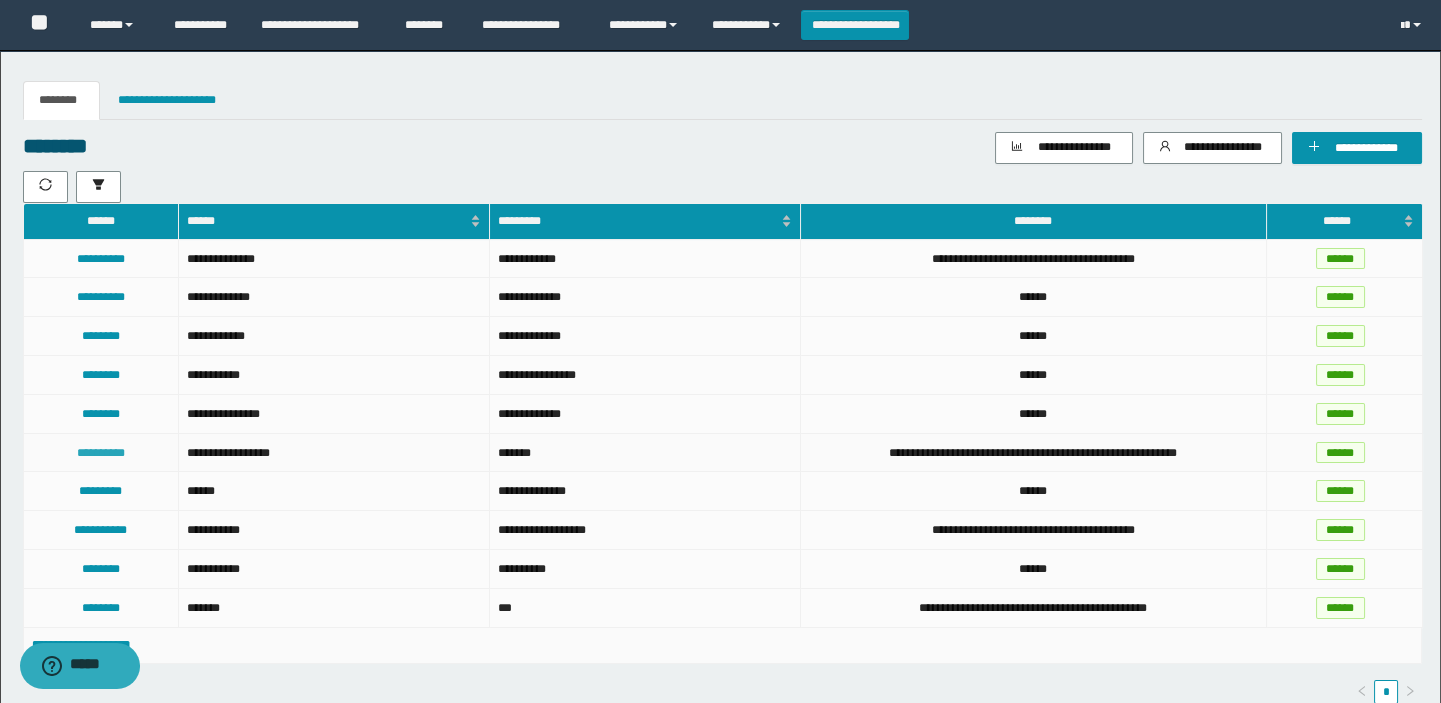 click on "**********" at bounding box center (101, 453) 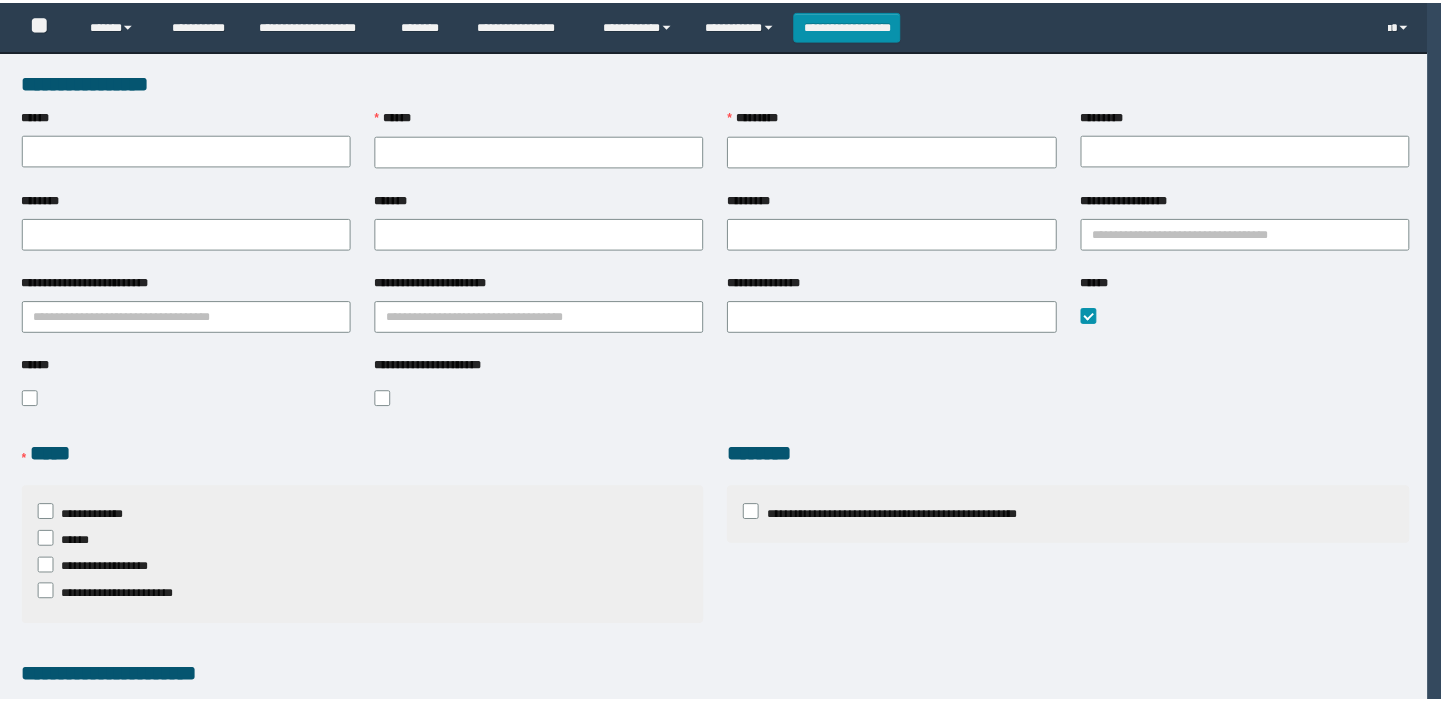 scroll, scrollTop: 0, scrollLeft: 0, axis: both 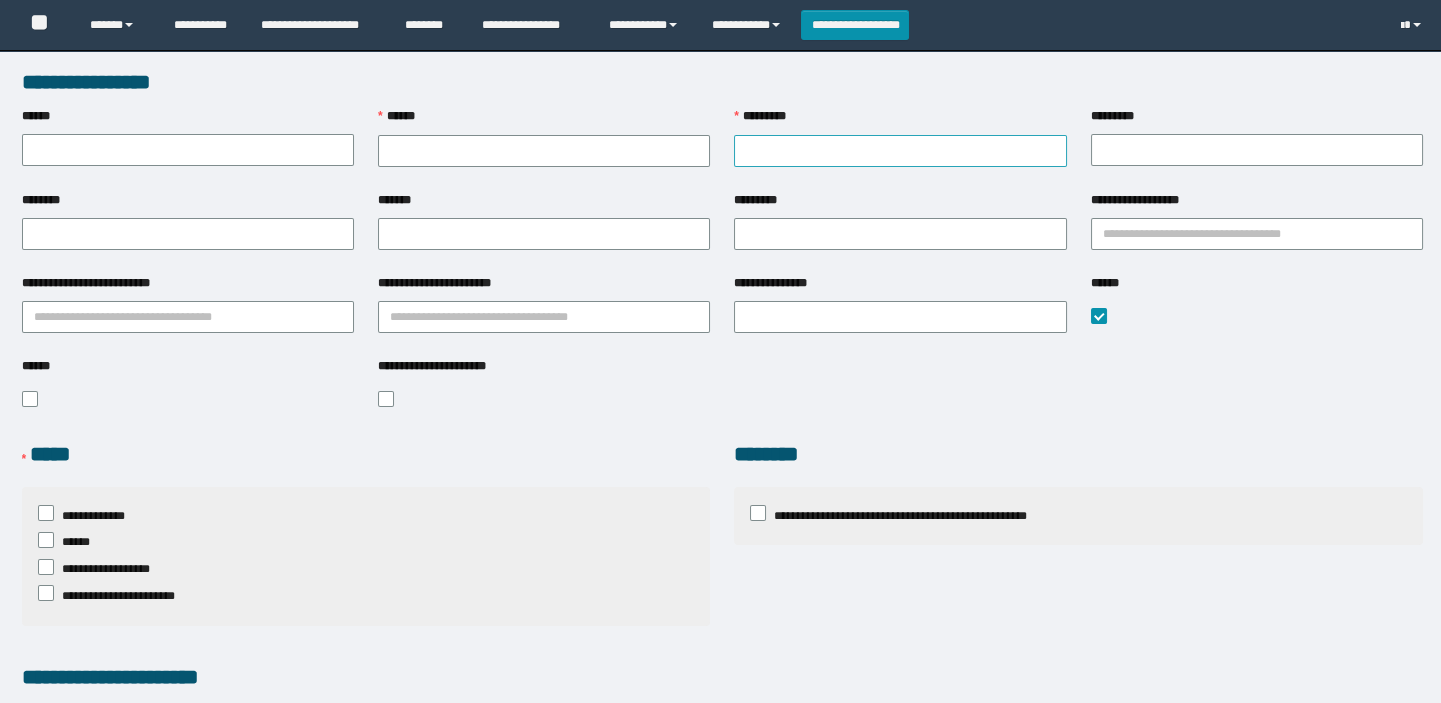 type on "*******" 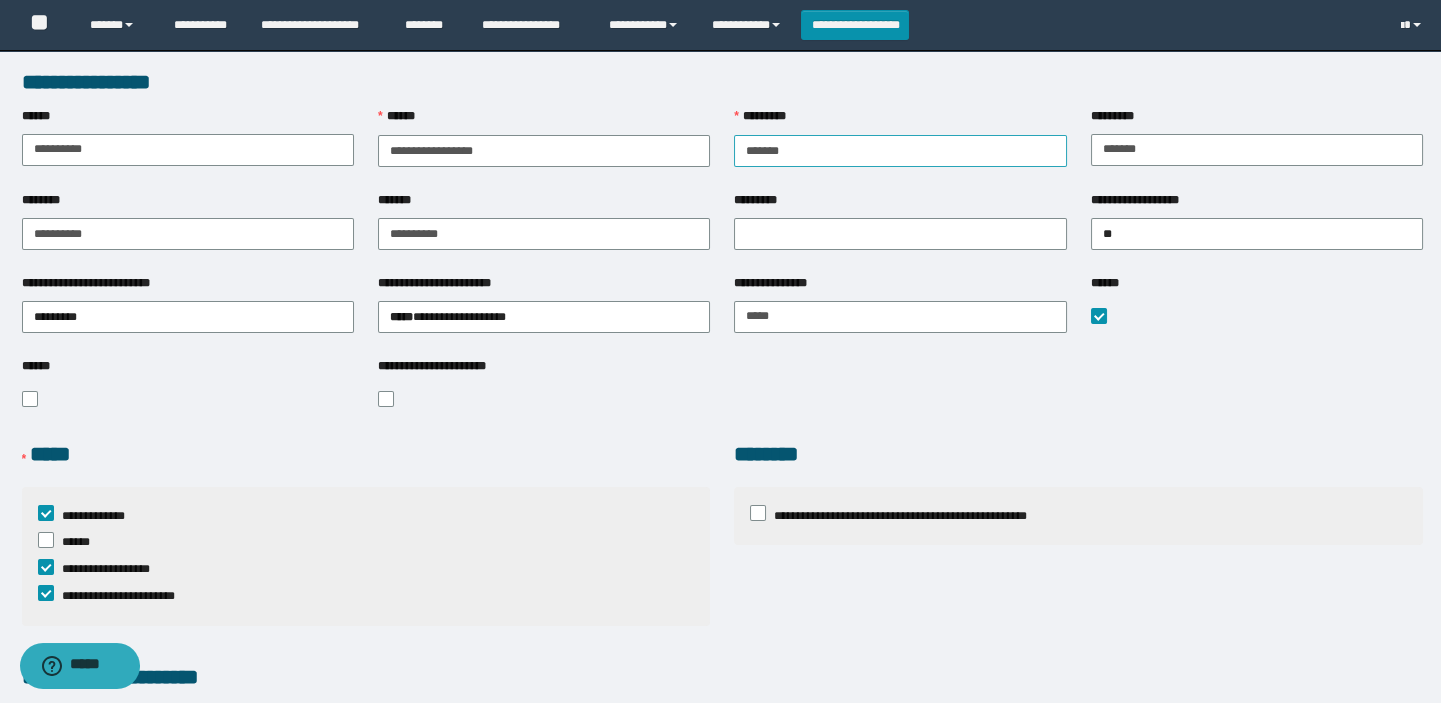 scroll, scrollTop: 0, scrollLeft: 0, axis: both 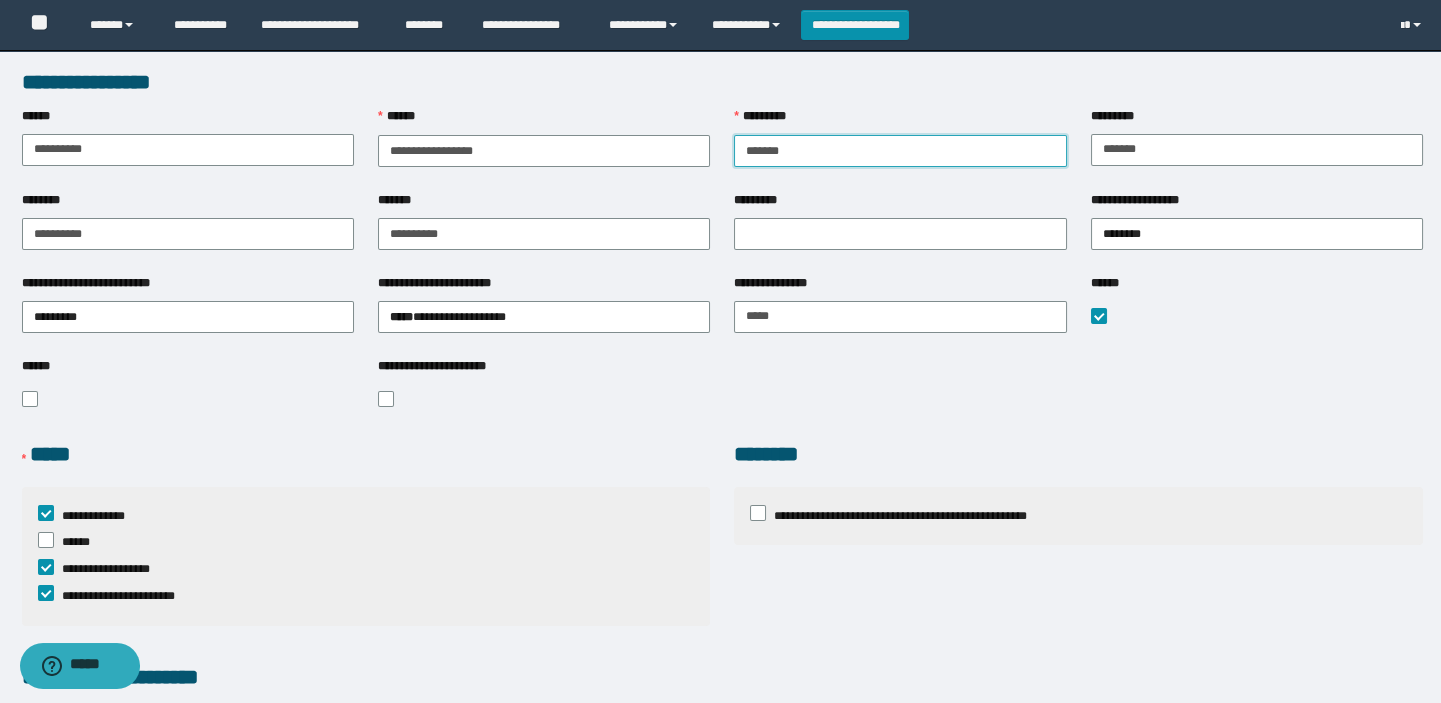 click on "*********" at bounding box center (900, 151) 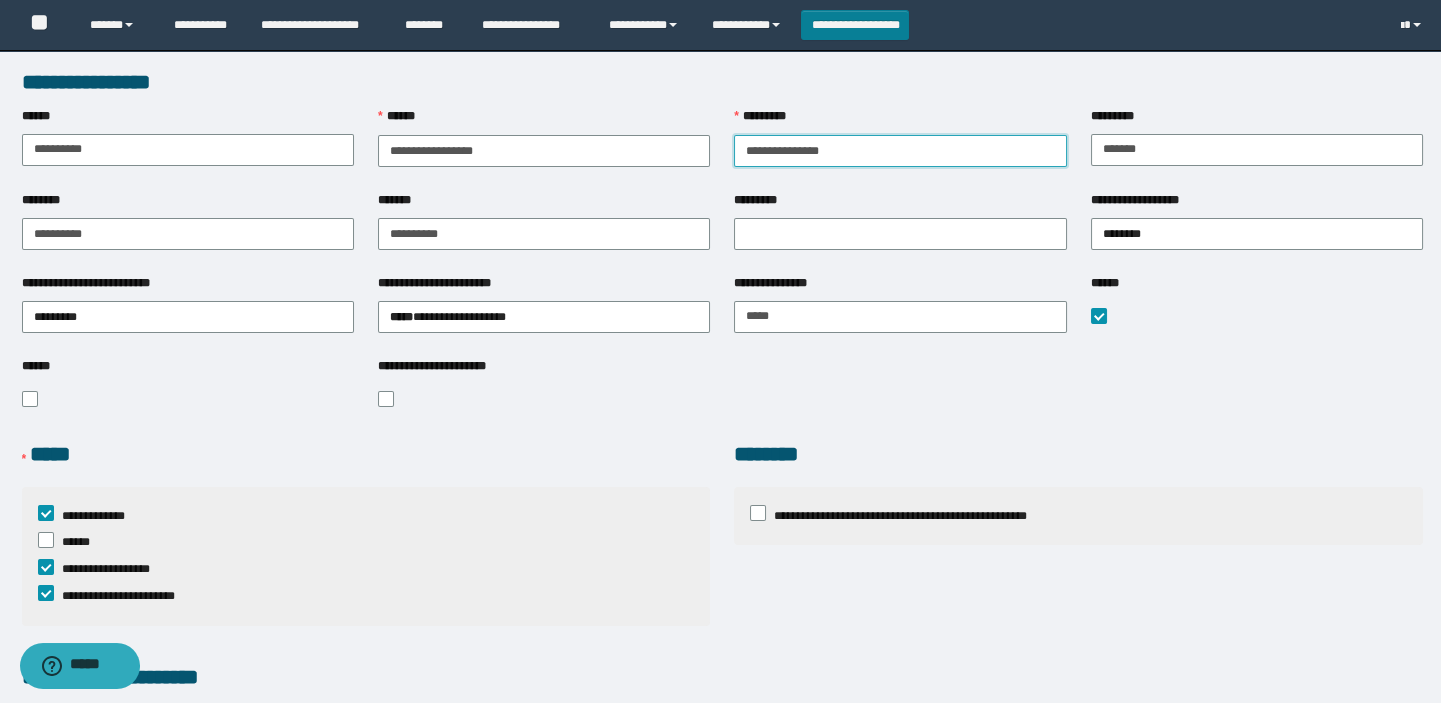 type on "**********" 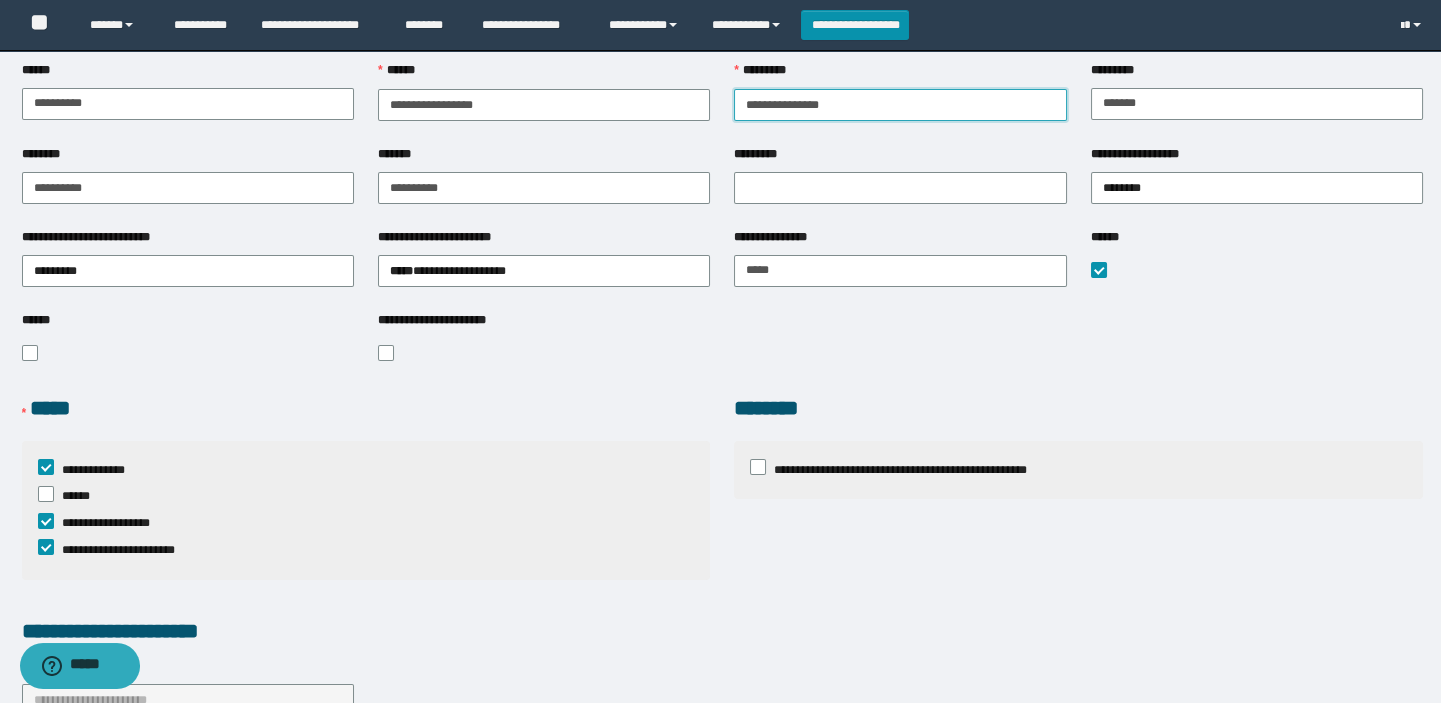 scroll, scrollTop: 0, scrollLeft: 0, axis: both 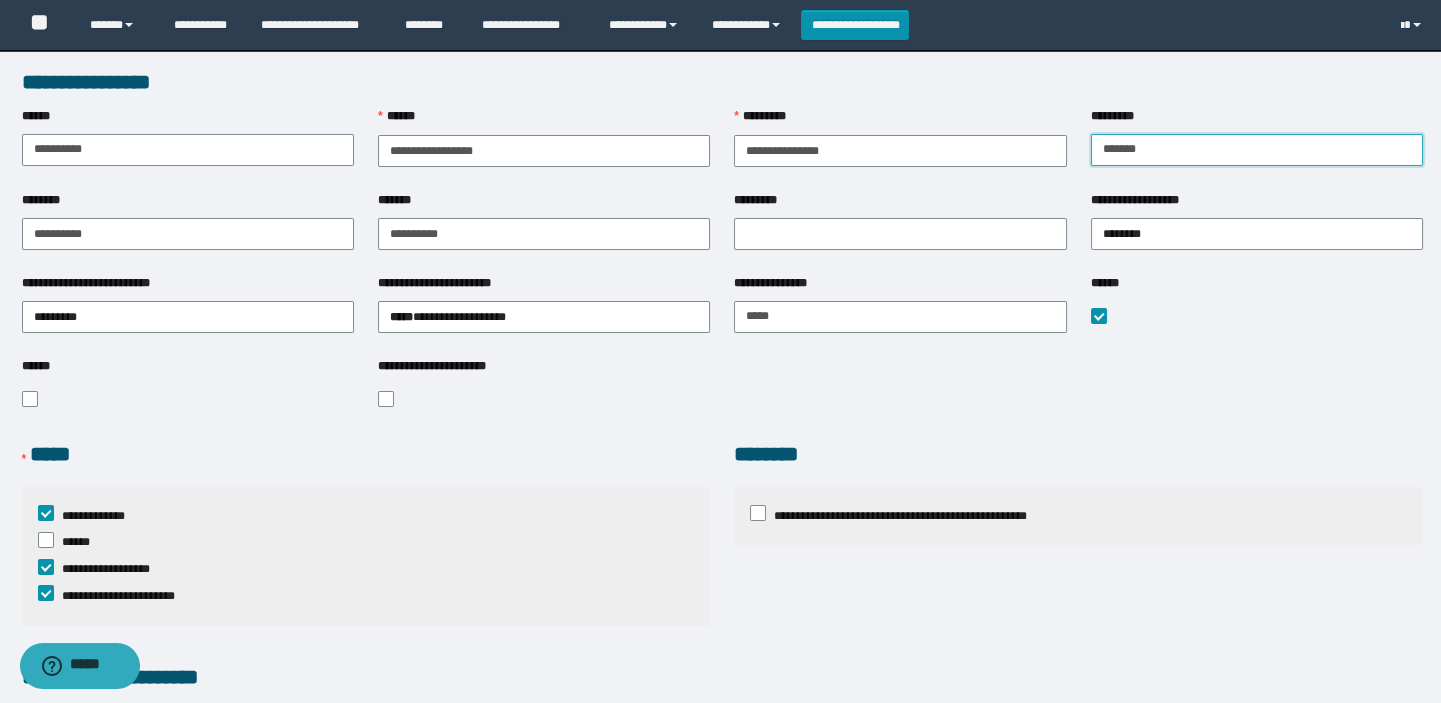 drag, startPoint x: 1164, startPoint y: 150, endPoint x: 931, endPoint y: 104, distance: 237.49738 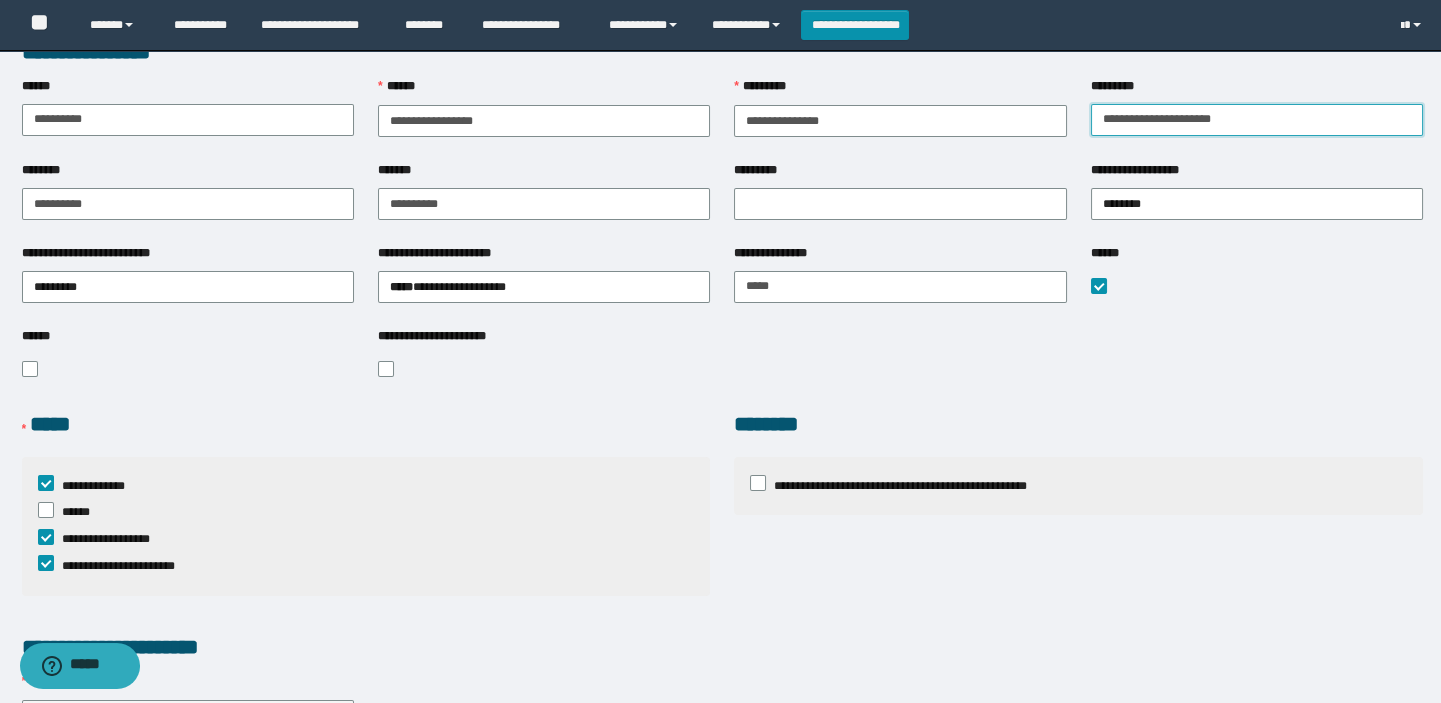 scroll, scrollTop: 454, scrollLeft: 0, axis: vertical 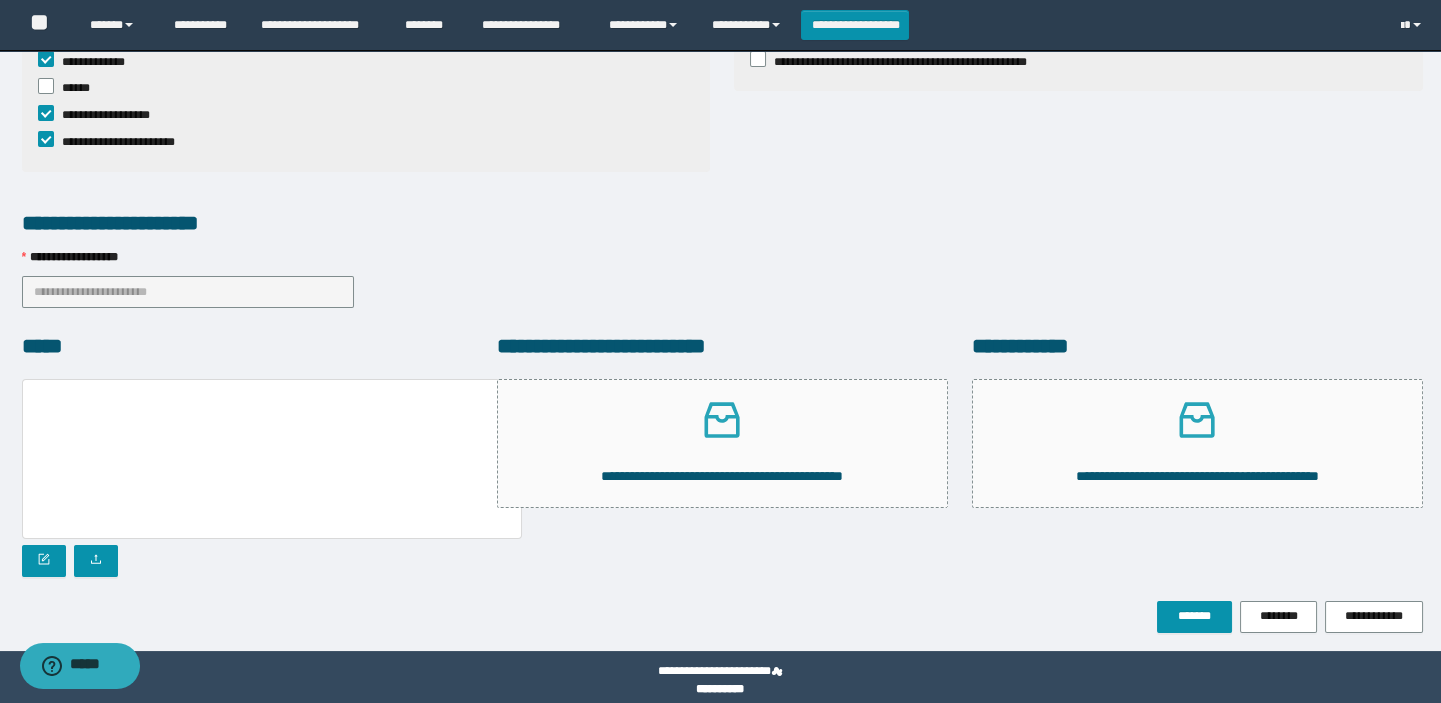 type on "**********" 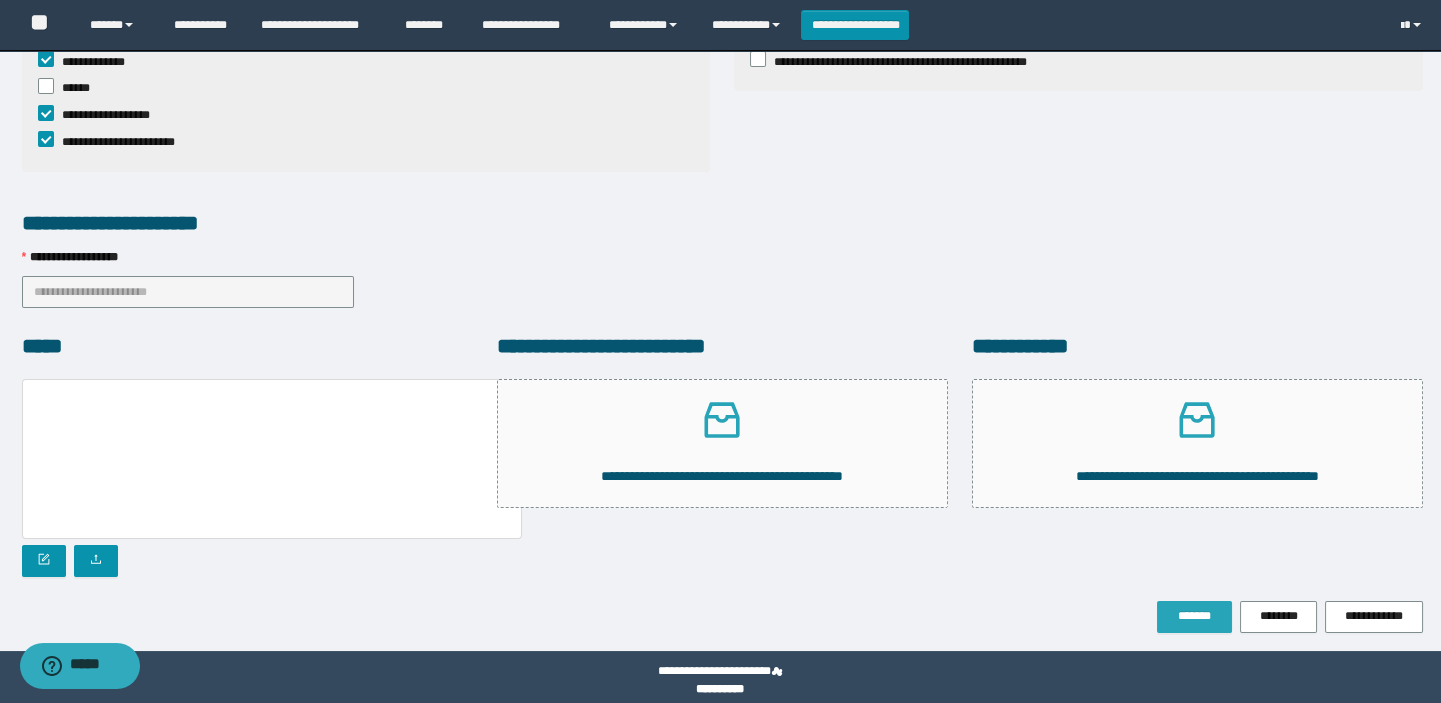 click on "*******" at bounding box center (1194, 616) 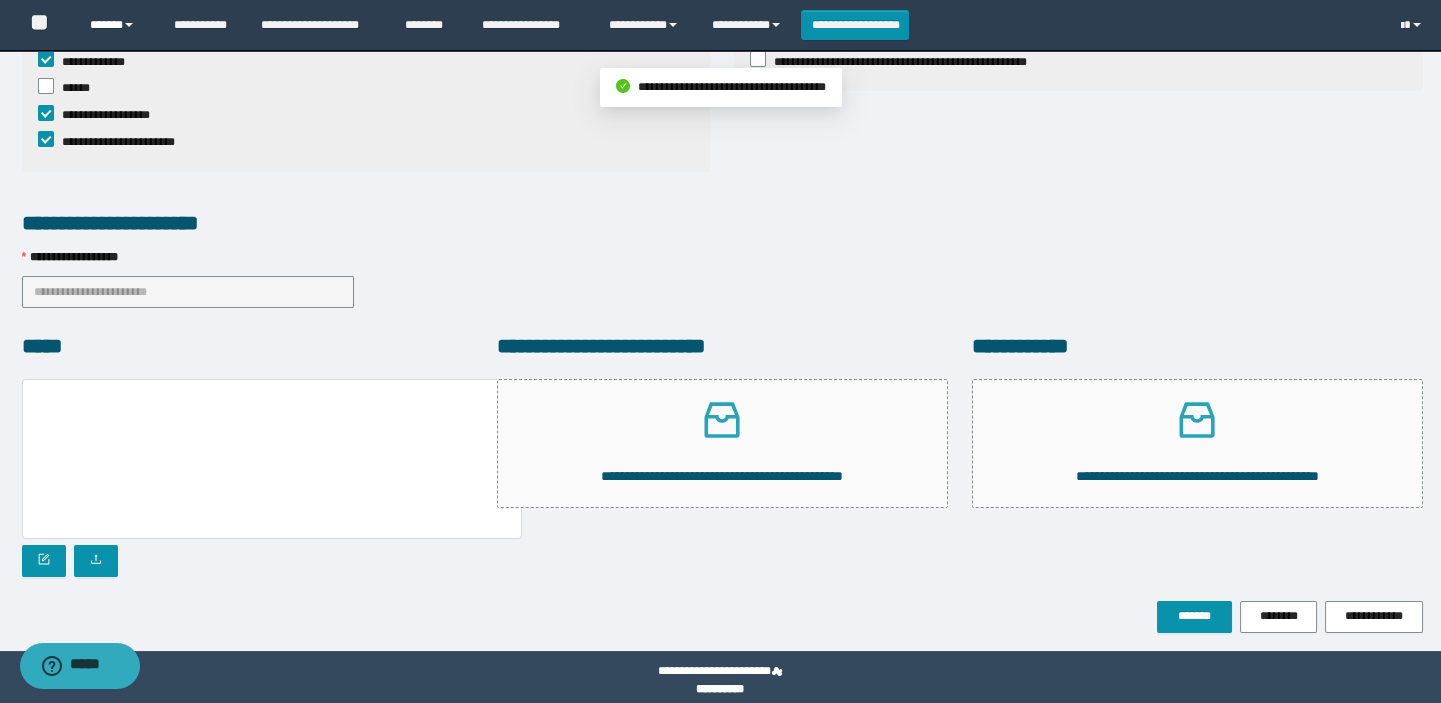 click on "******" at bounding box center (117, 25) 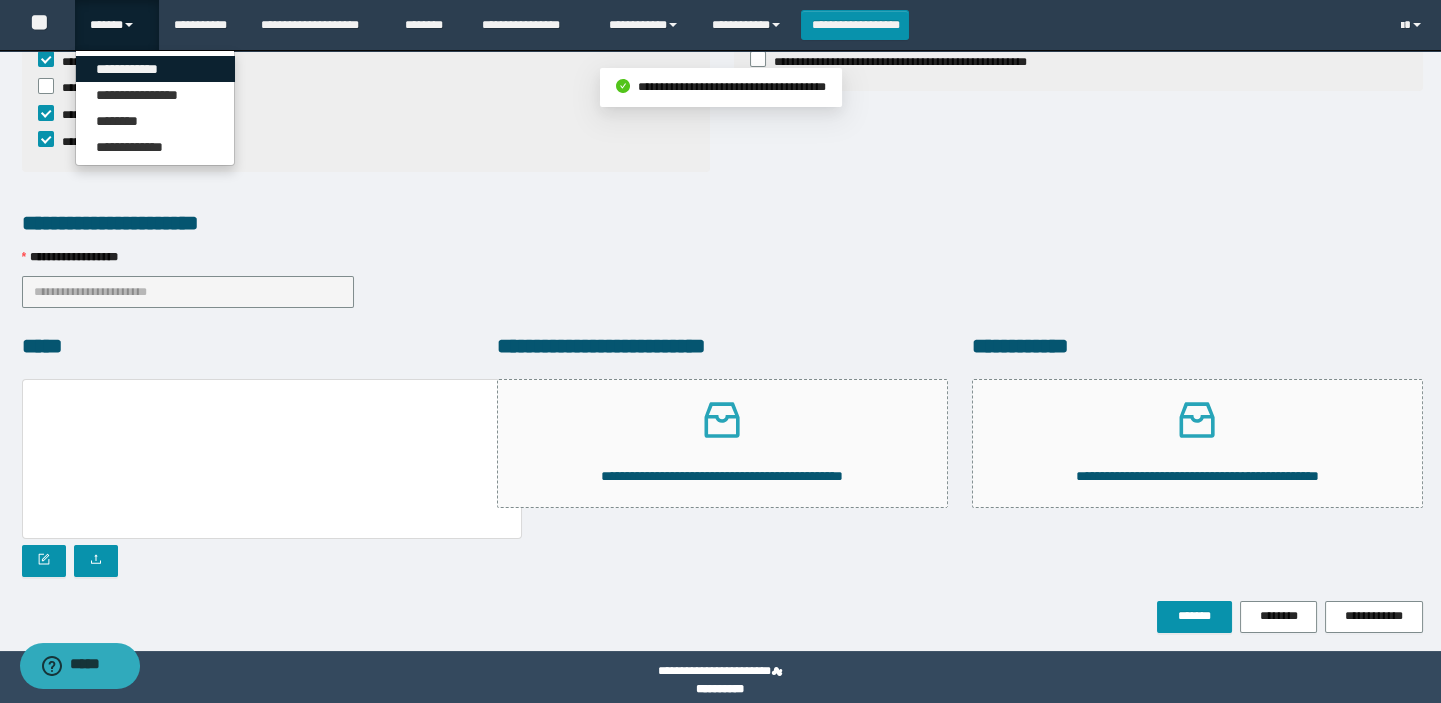 click on "**********" at bounding box center [155, 69] 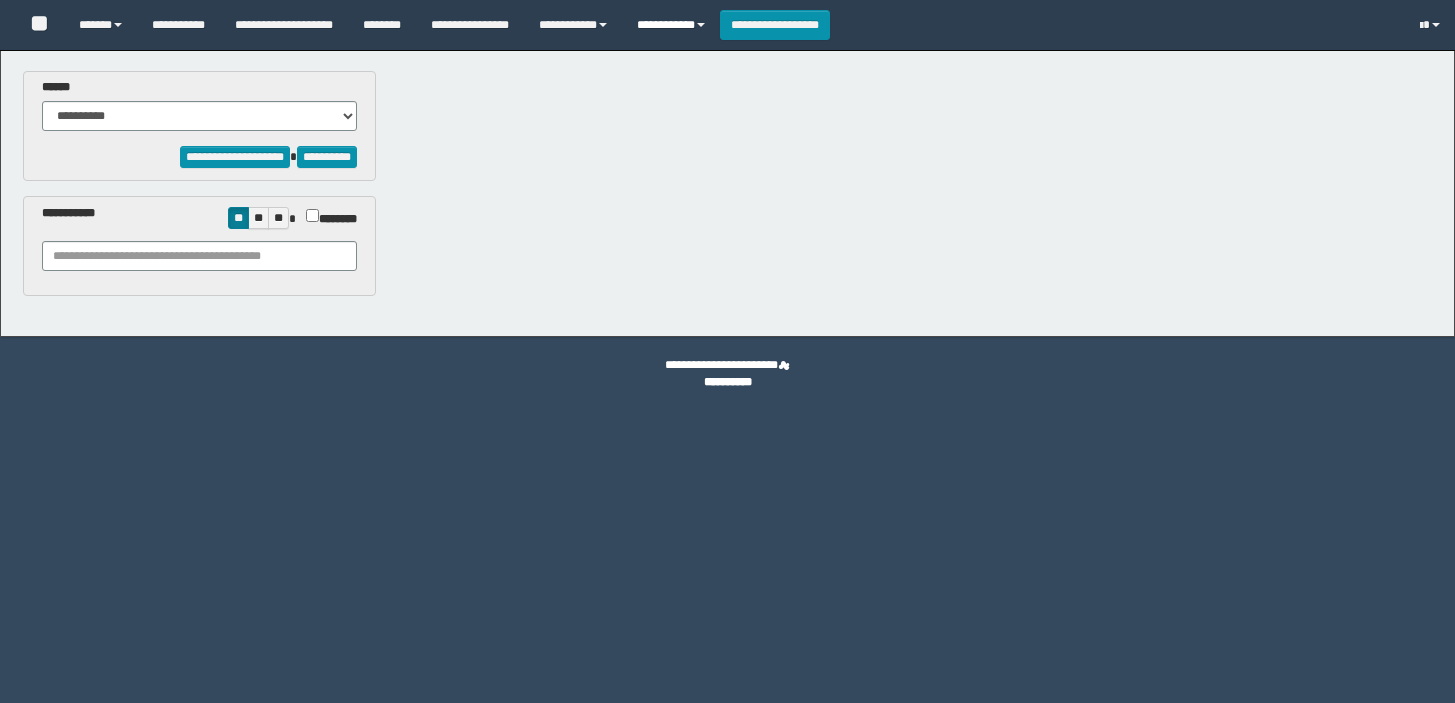 click on "**********" at bounding box center (671, 25) 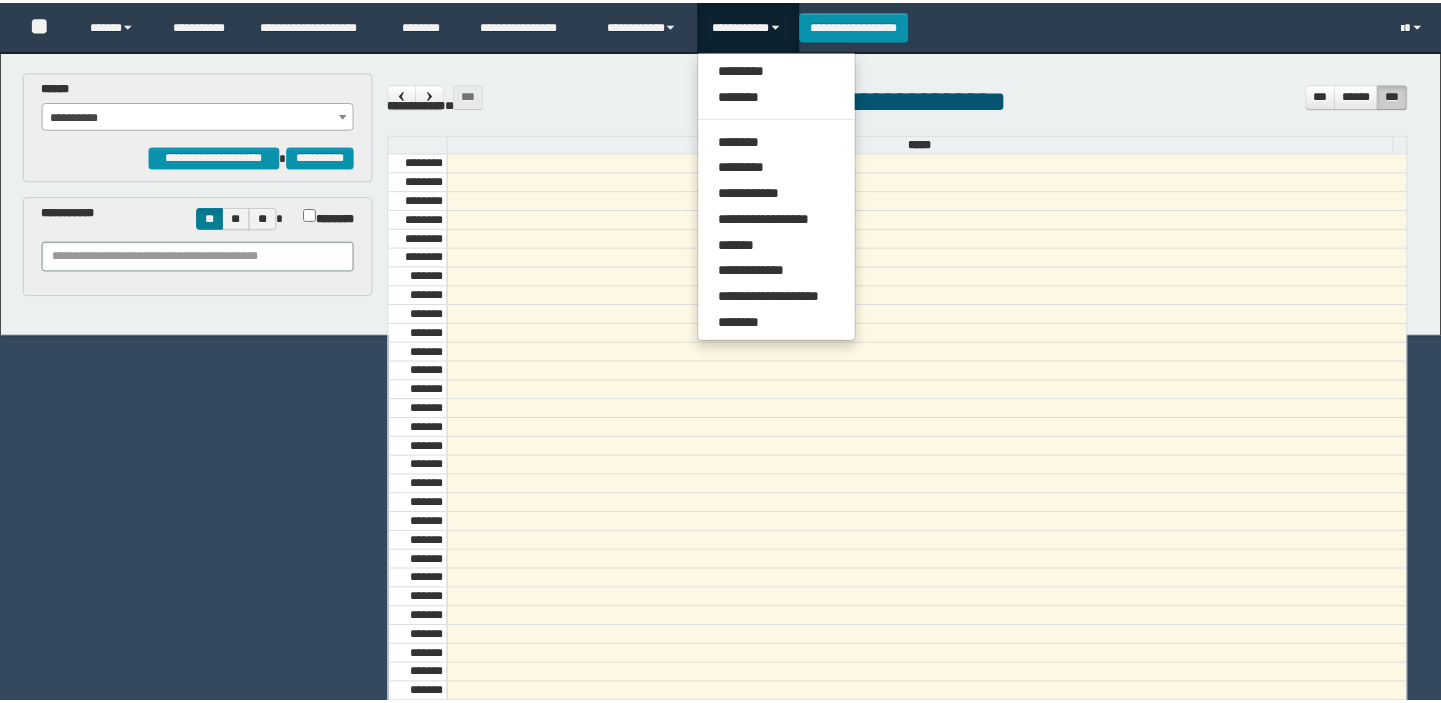 scroll, scrollTop: 0, scrollLeft: 0, axis: both 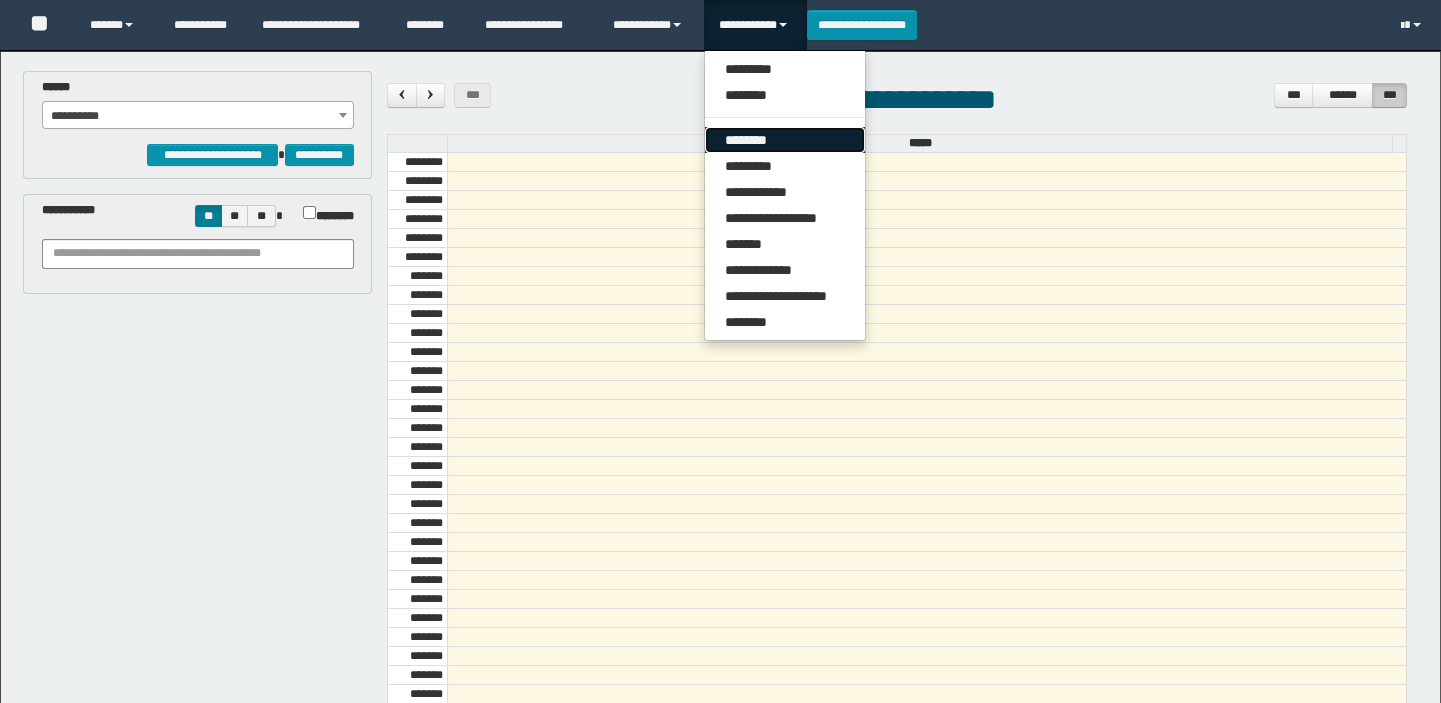 click on "********" at bounding box center [785, 140] 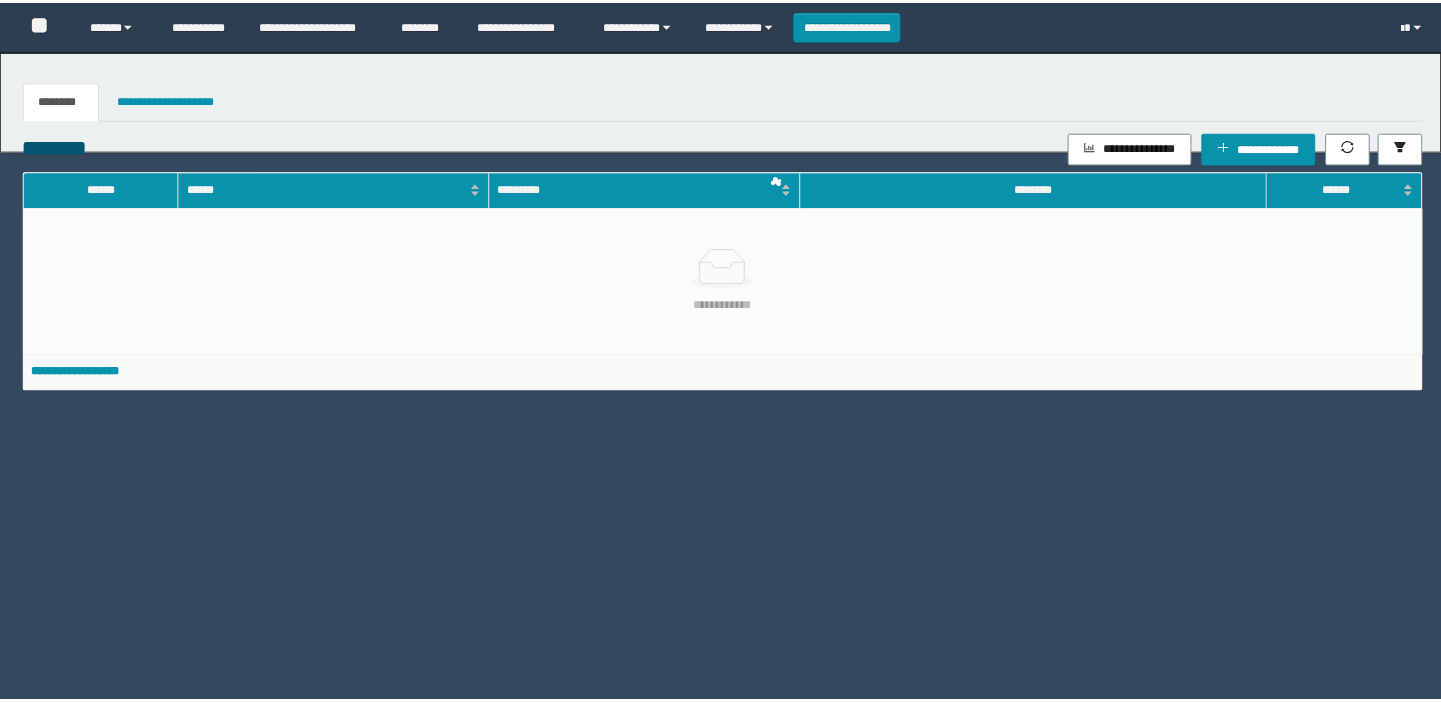 scroll, scrollTop: 0, scrollLeft: 0, axis: both 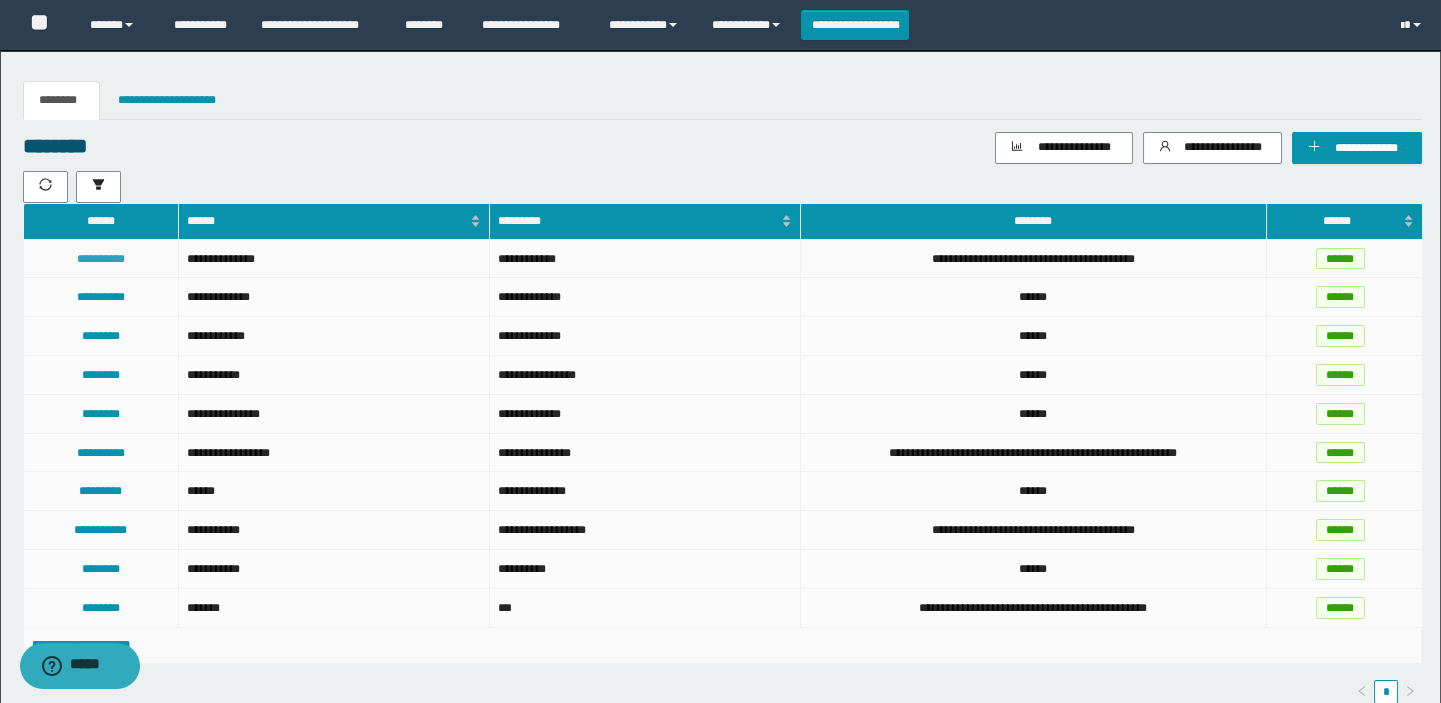 click on "**********" at bounding box center [101, 259] 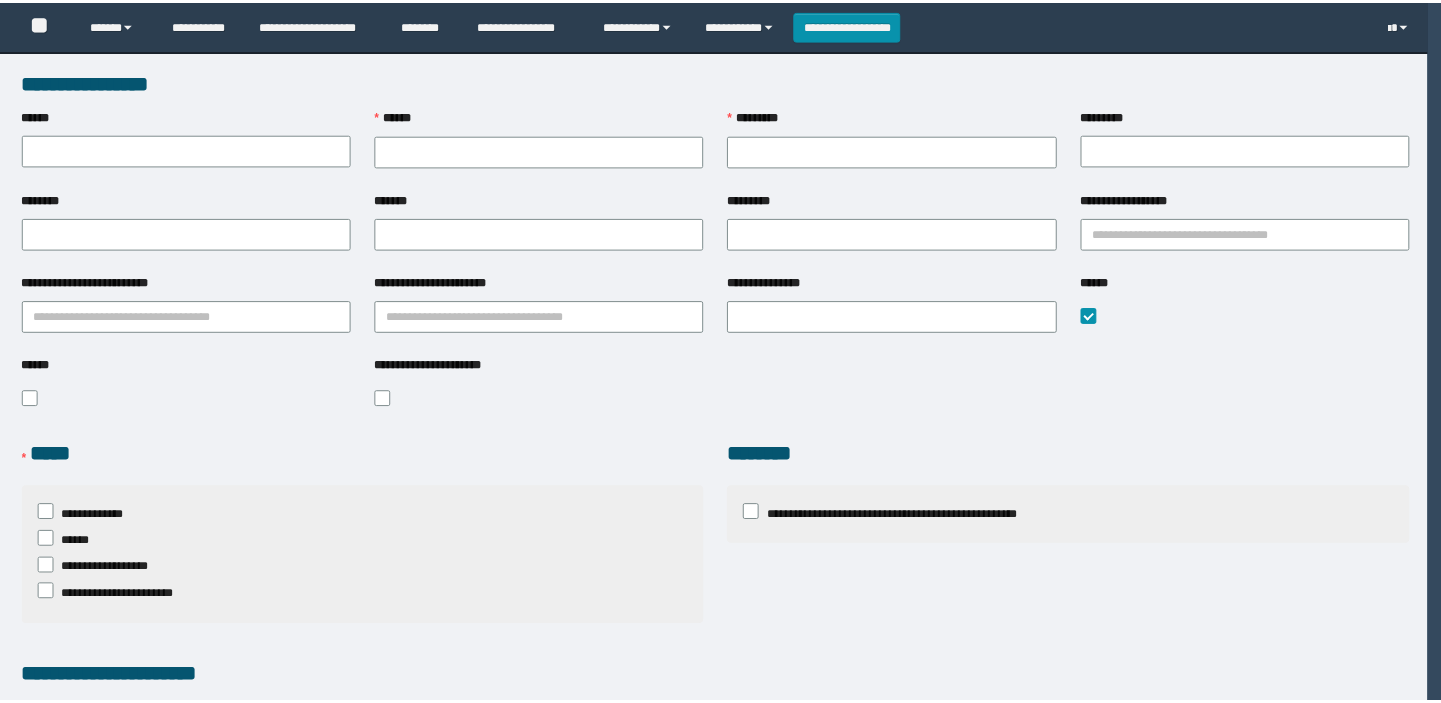scroll, scrollTop: 0, scrollLeft: 0, axis: both 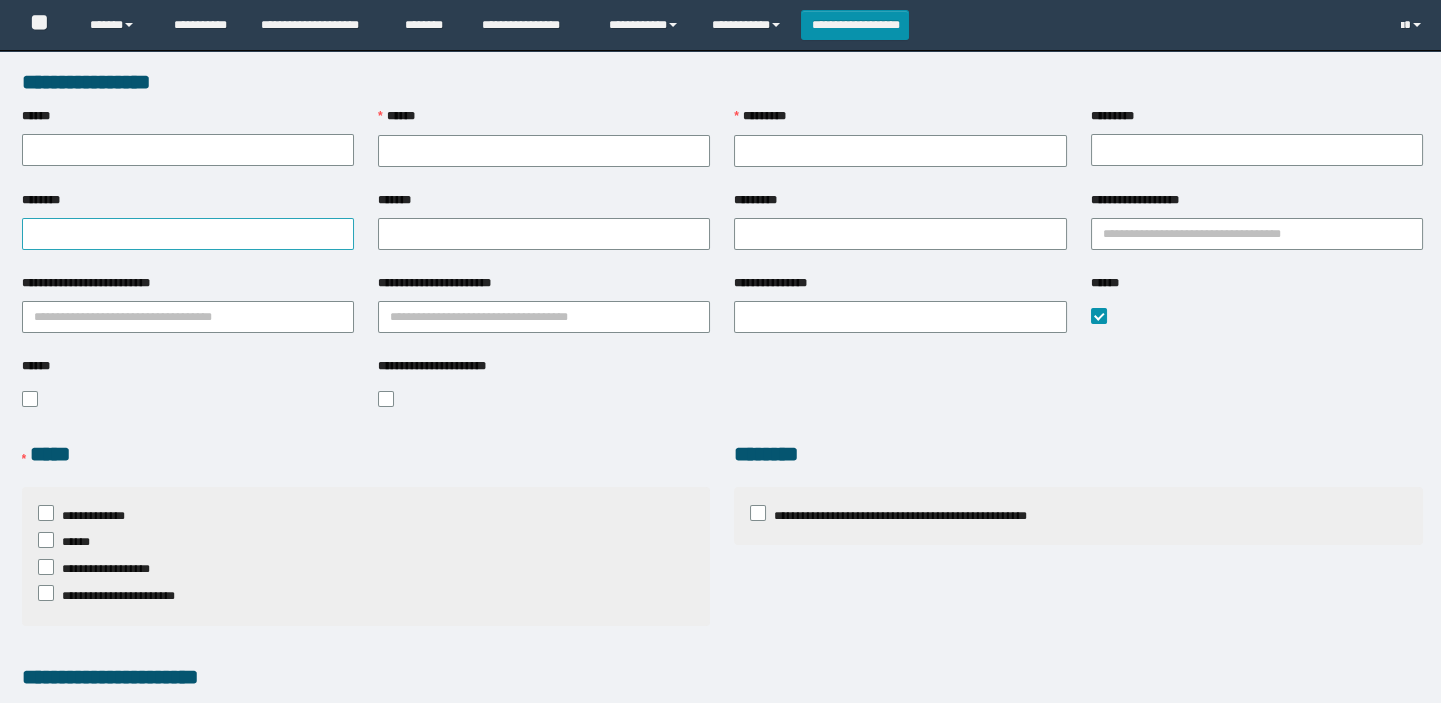 type on "**********" 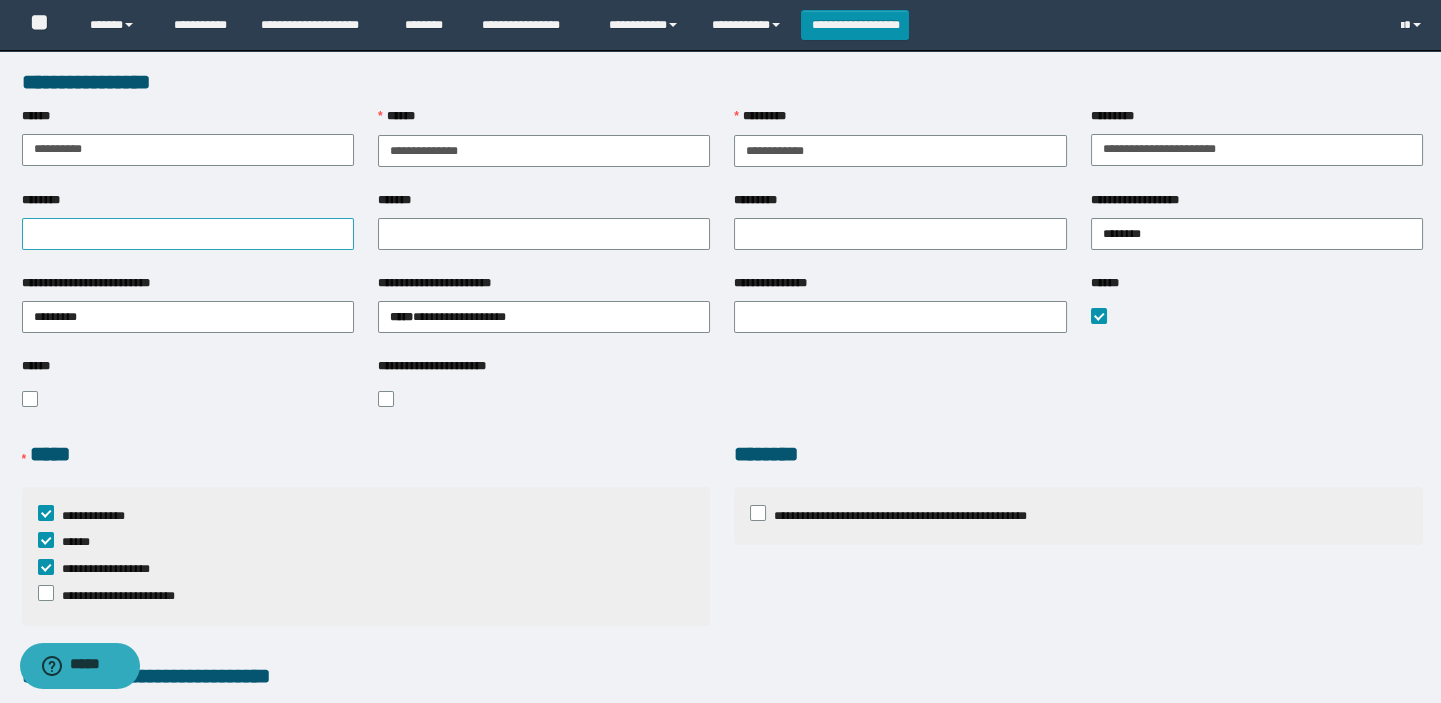 scroll, scrollTop: 0, scrollLeft: 0, axis: both 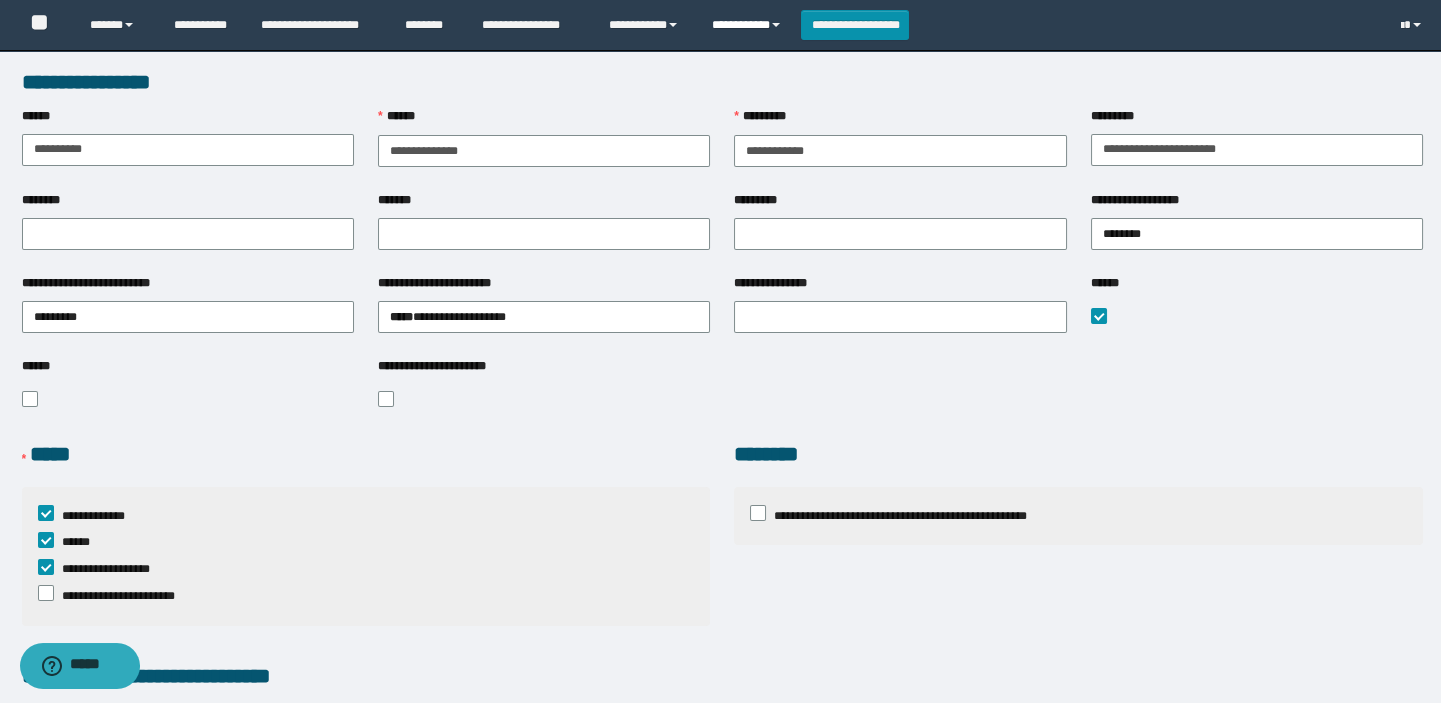 click on "**********" at bounding box center [749, 25] 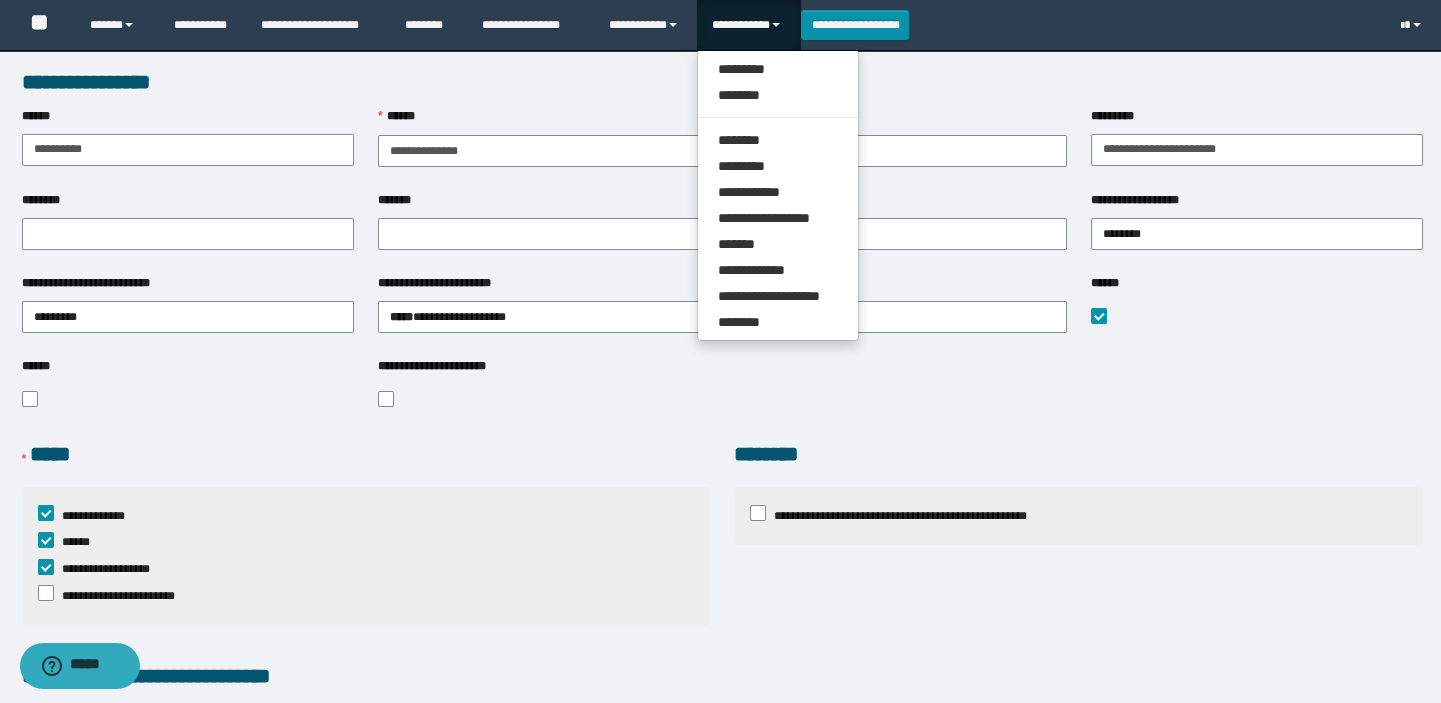 click on "**********" at bounding box center [366, 556] 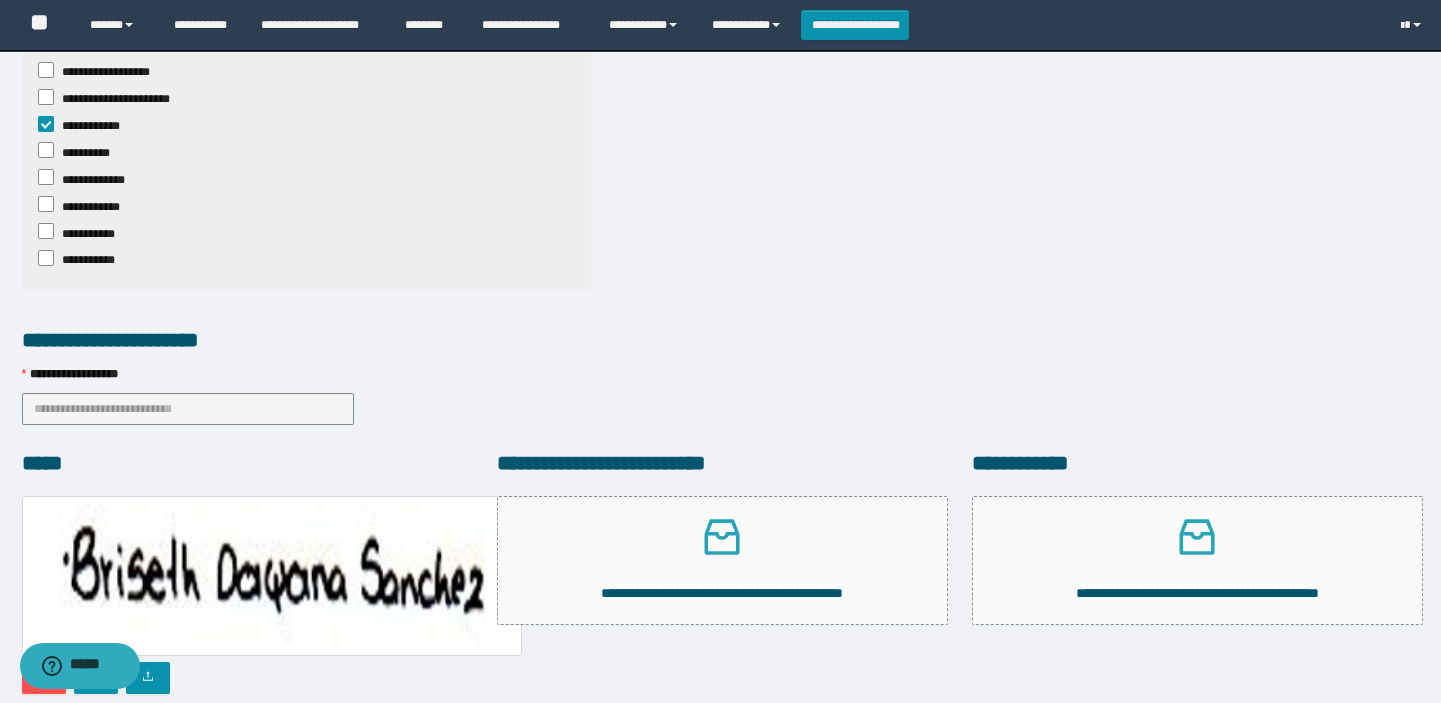 scroll, scrollTop: 836, scrollLeft: 0, axis: vertical 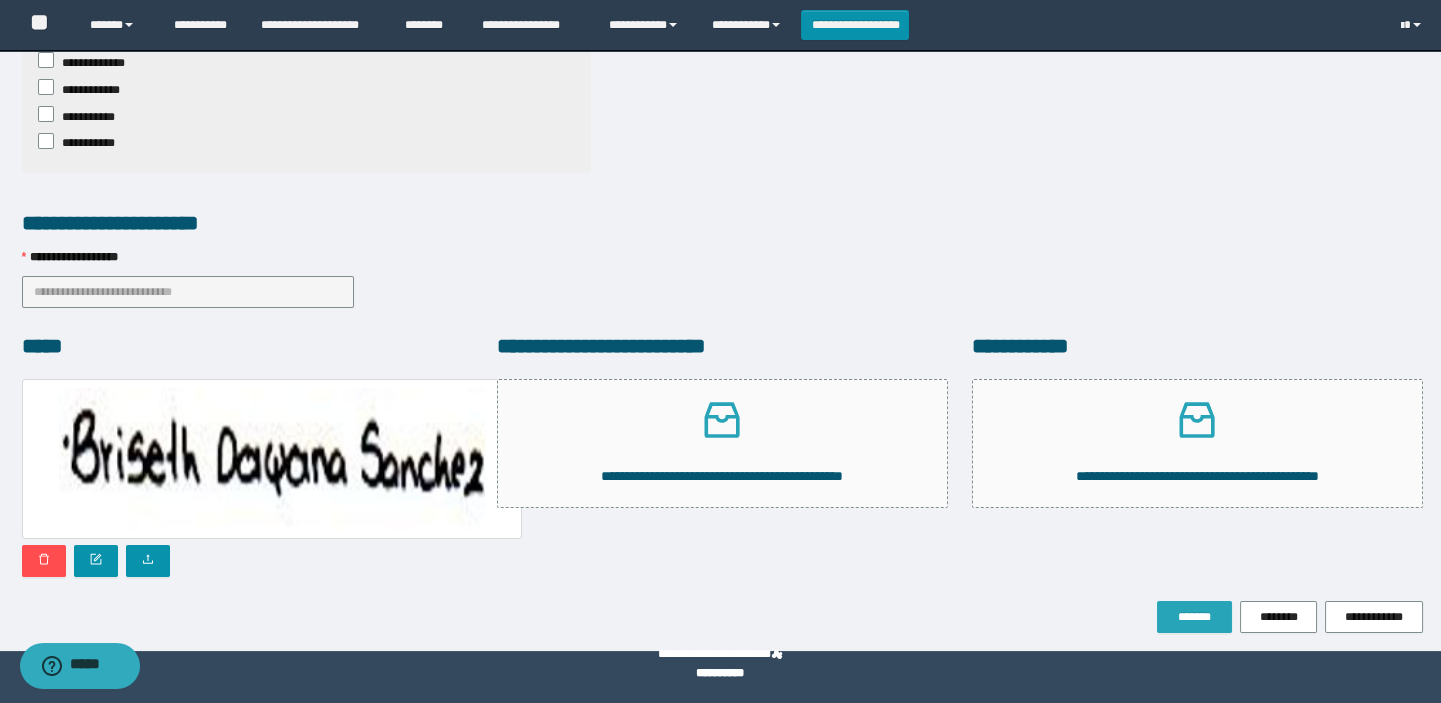 click on "*******" at bounding box center (1194, 617) 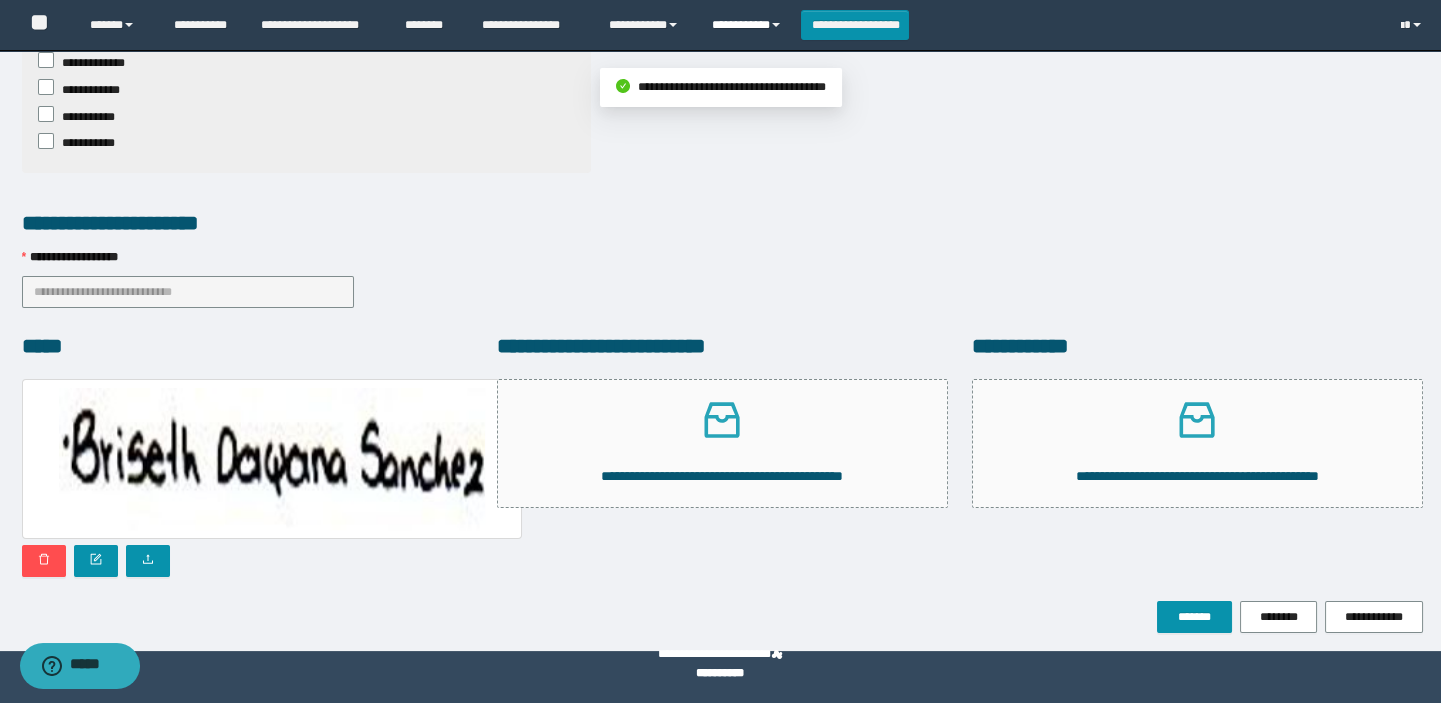 click on "**********" at bounding box center (749, 25) 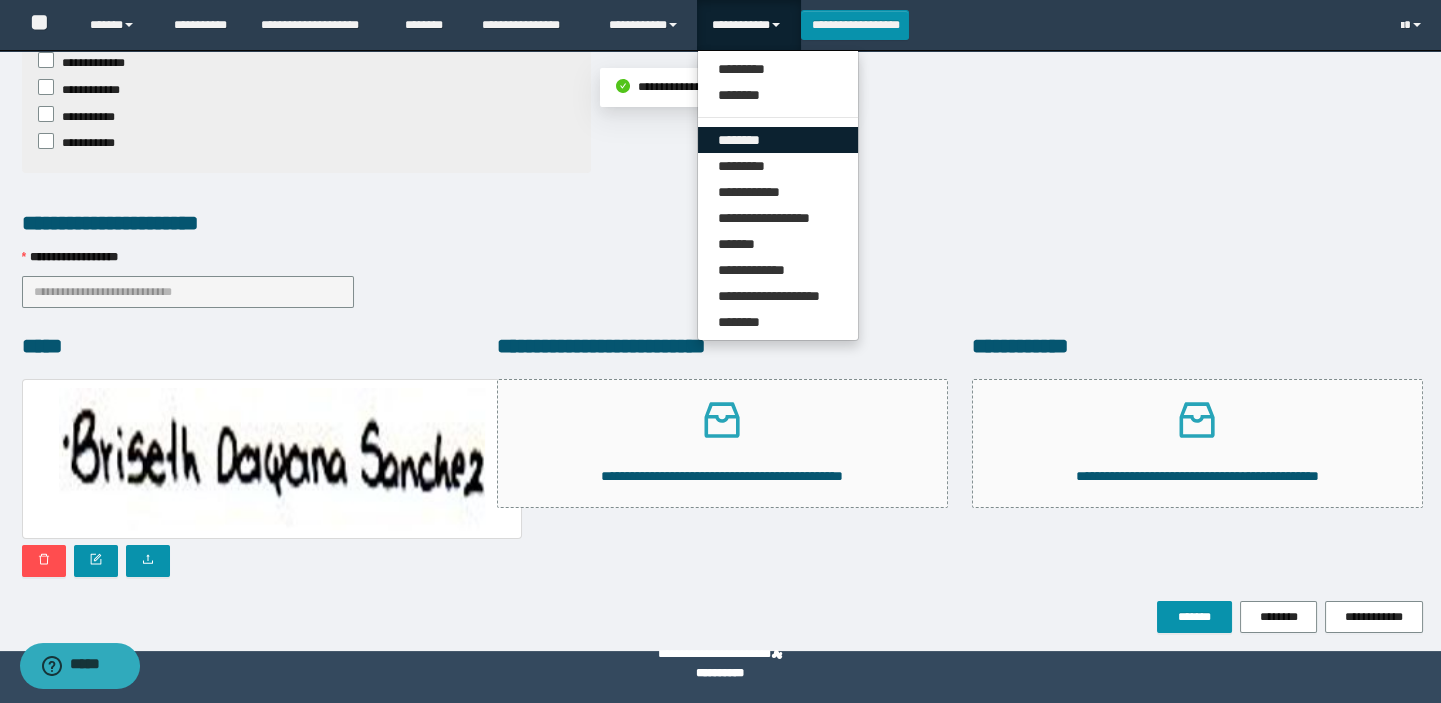 click on "********" at bounding box center (778, 140) 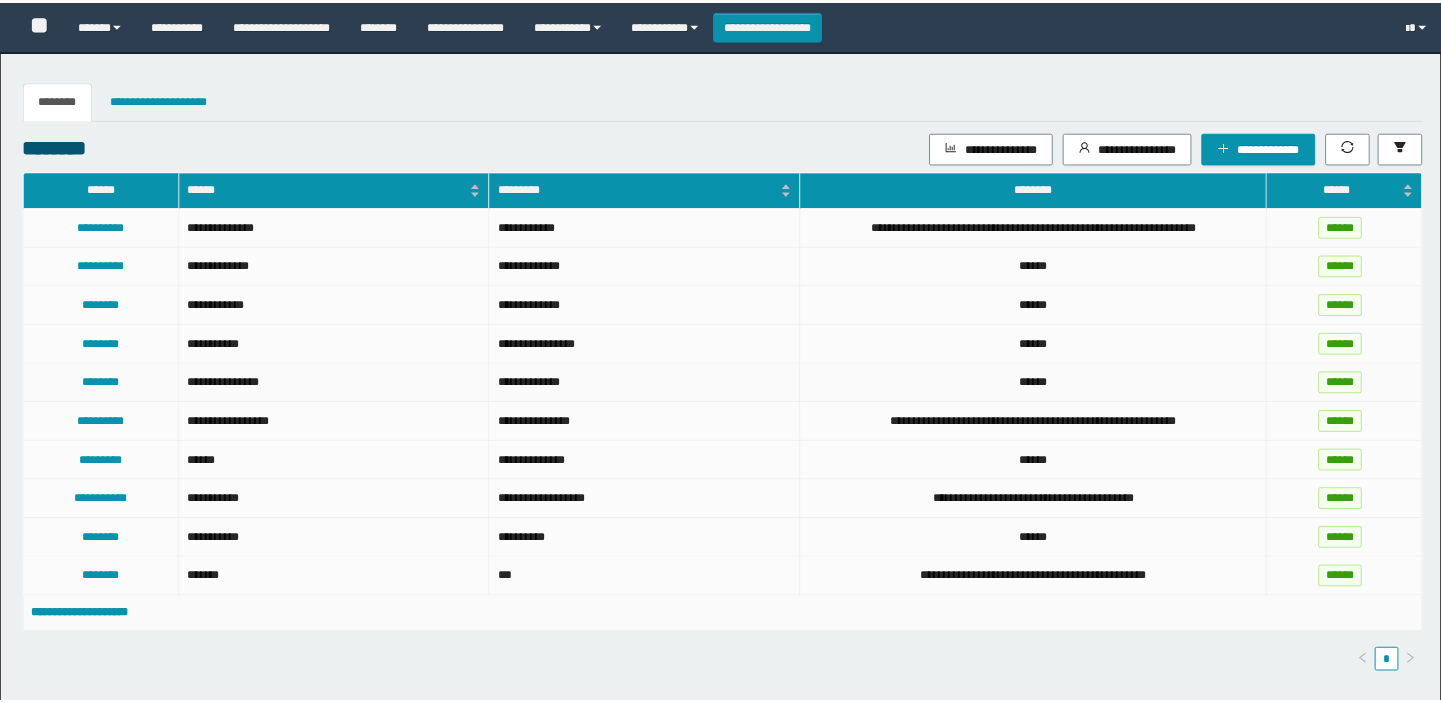 scroll, scrollTop: 0, scrollLeft: 0, axis: both 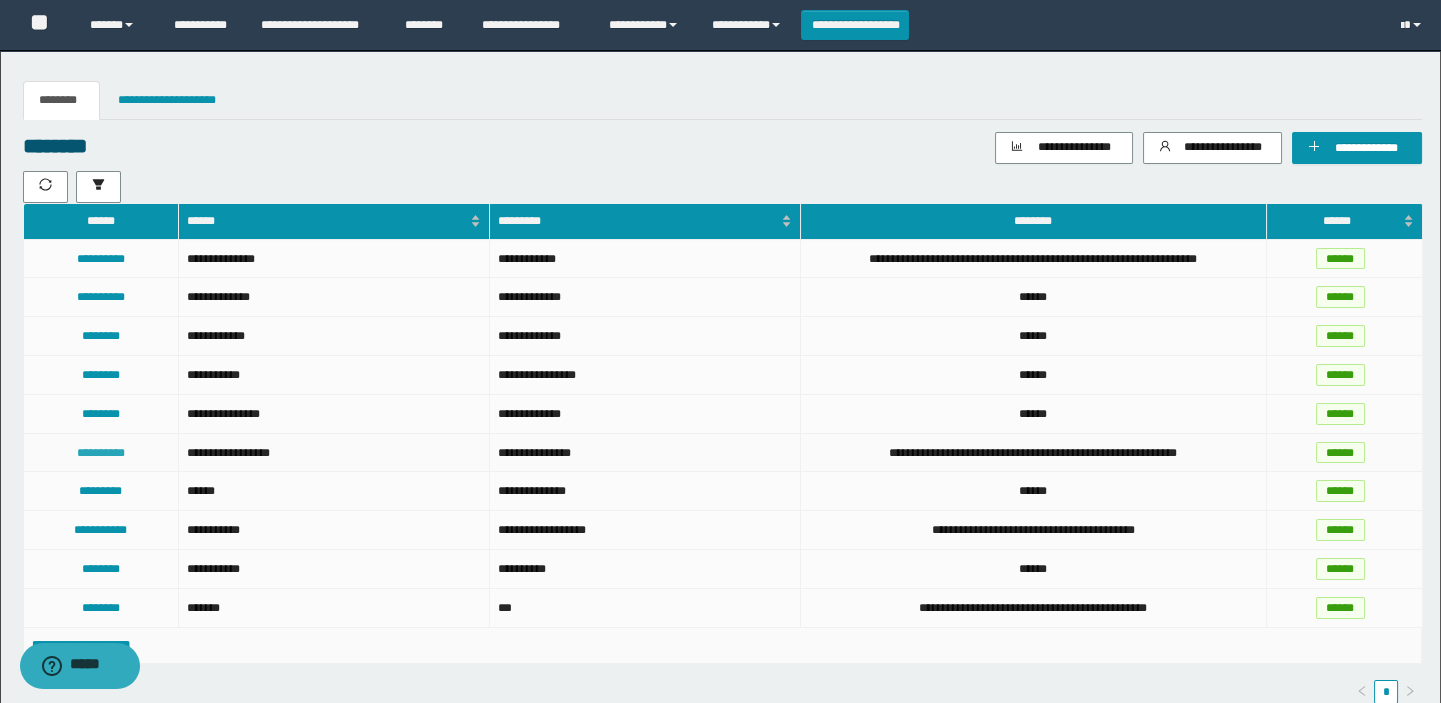 click on "**********" at bounding box center (101, 453) 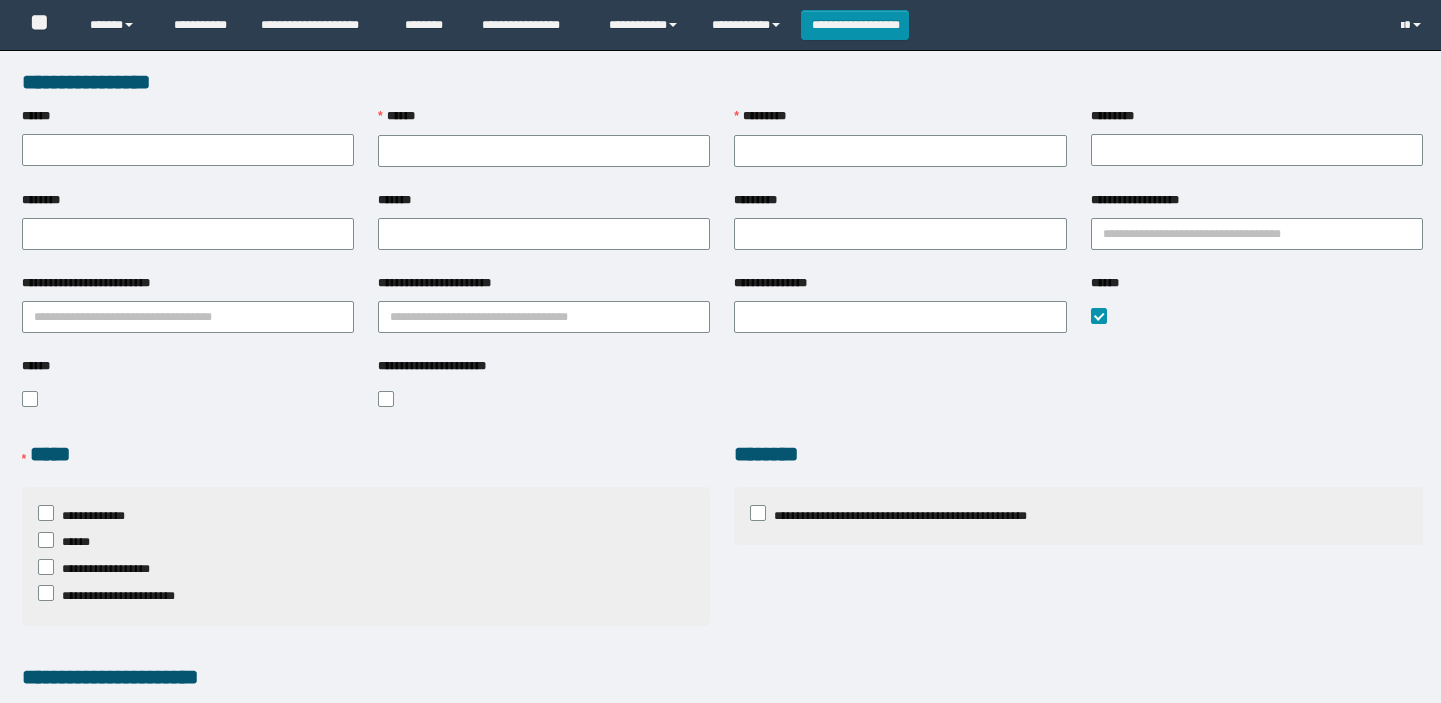 scroll, scrollTop: 0, scrollLeft: 0, axis: both 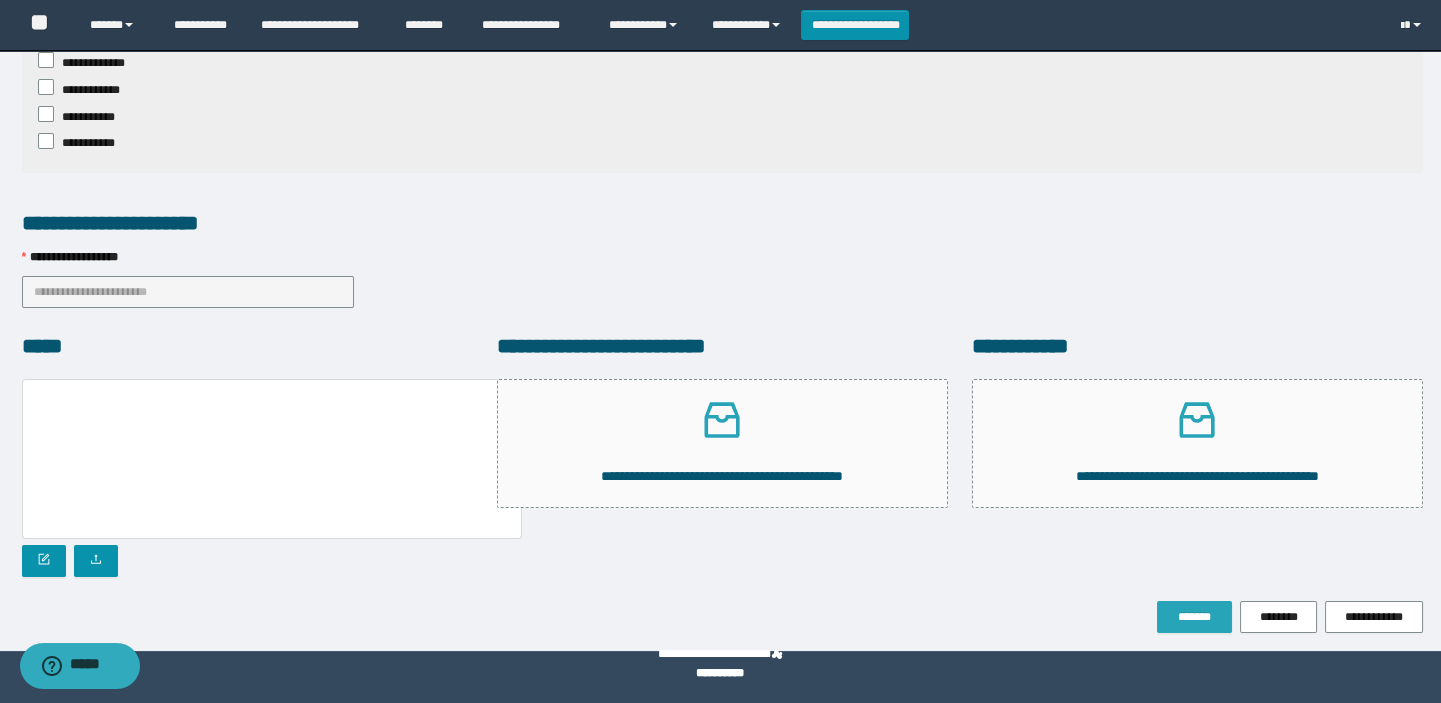 click on "*******" at bounding box center (1194, 617) 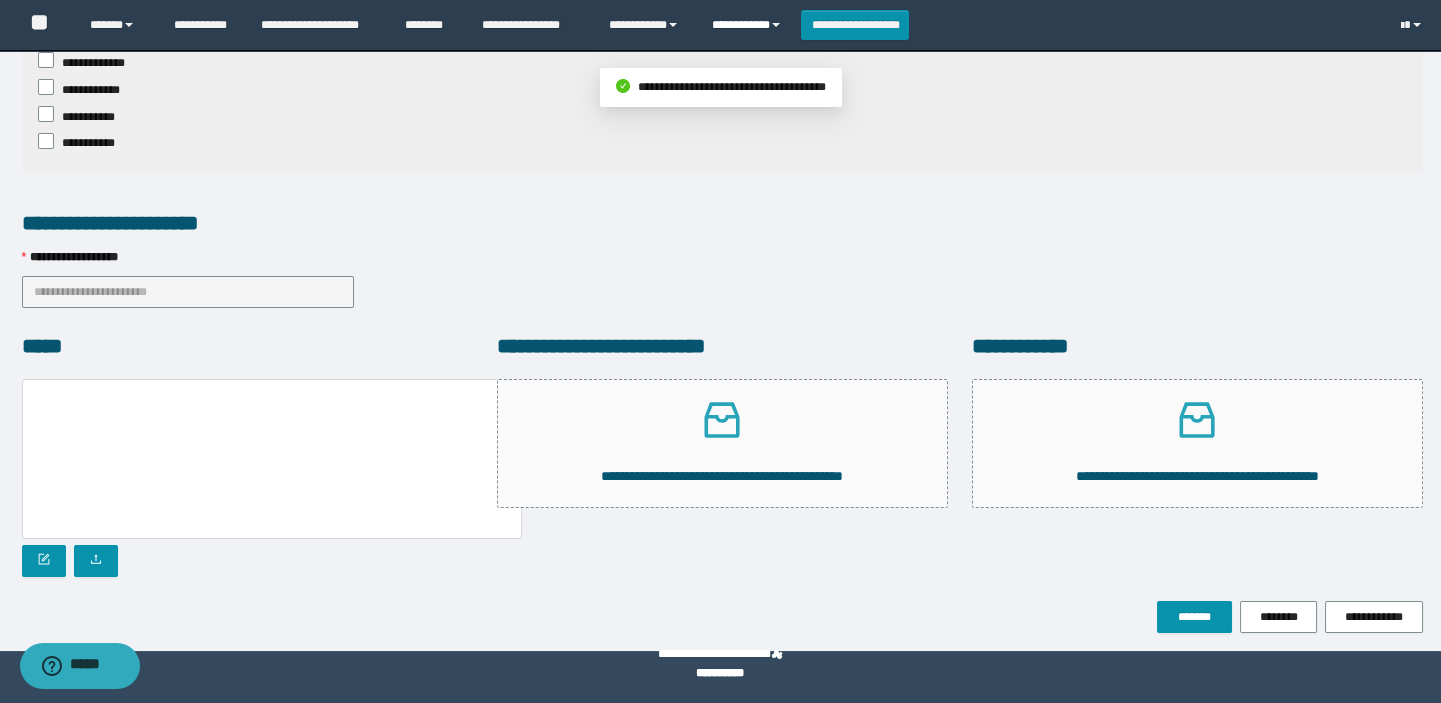 click on "**********" at bounding box center [749, 25] 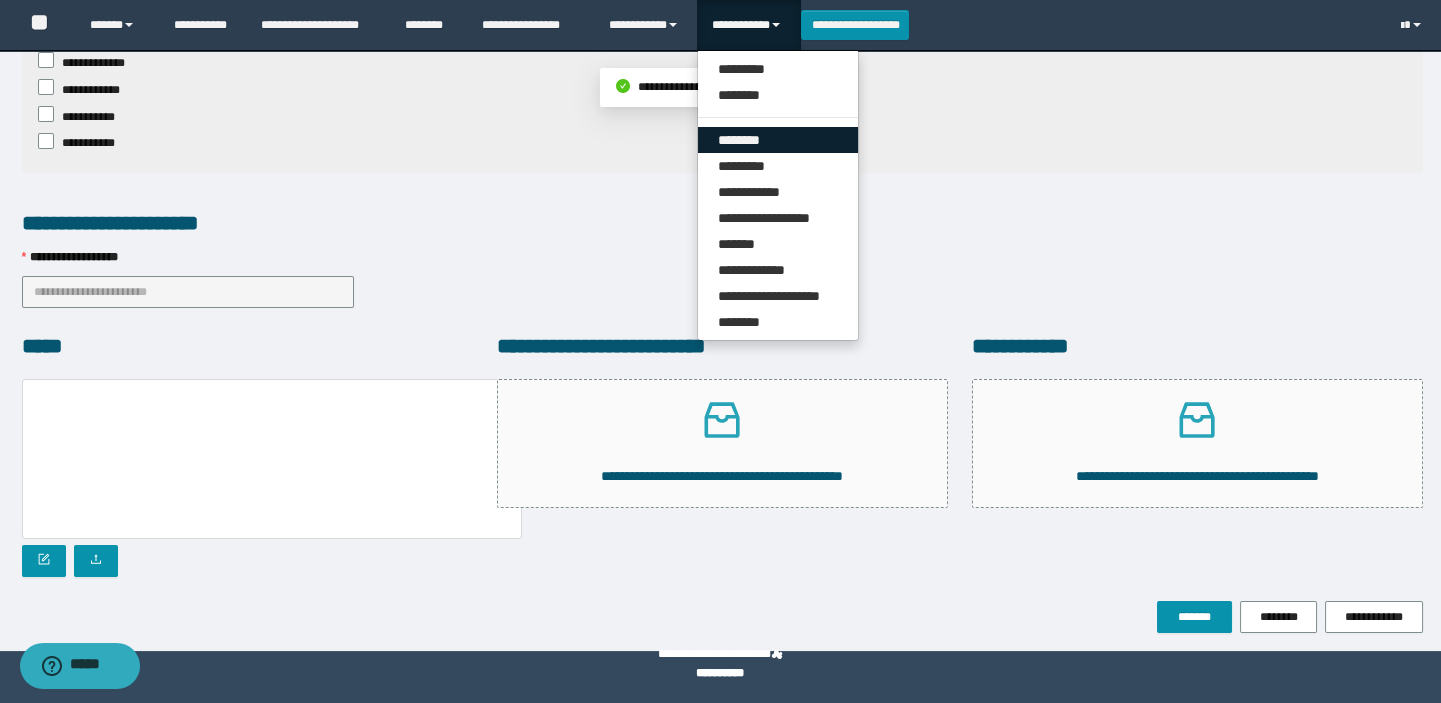 click on "********" at bounding box center [778, 140] 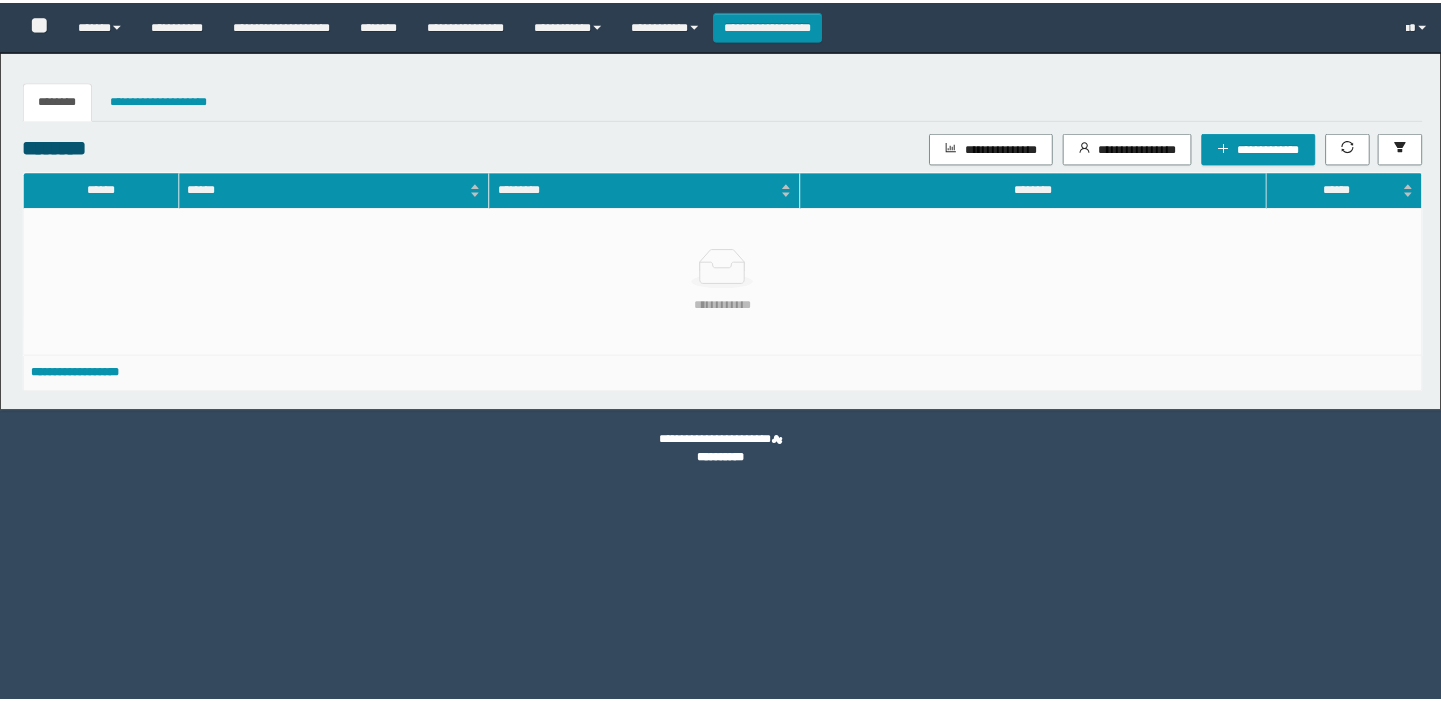 scroll, scrollTop: 0, scrollLeft: 0, axis: both 